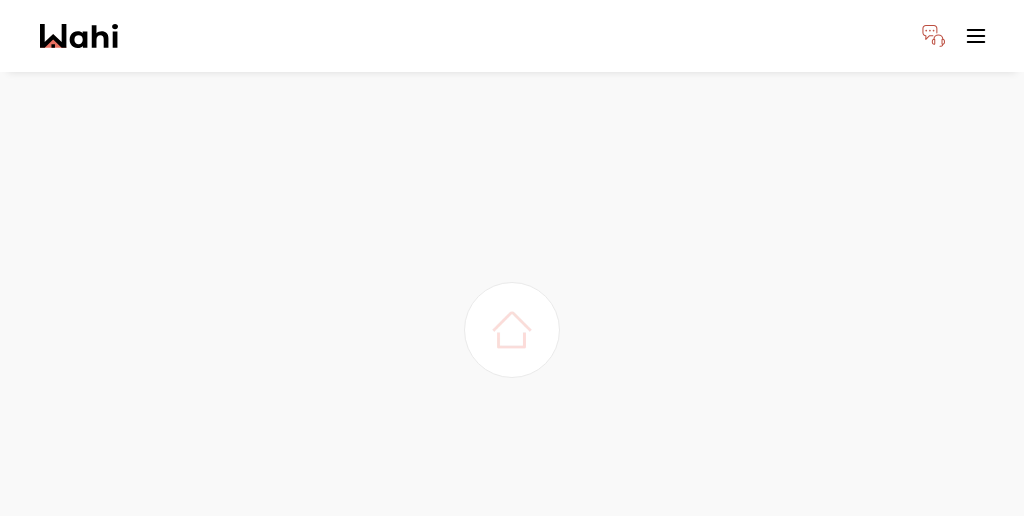 scroll, scrollTop: 0, scrollLeft: 0, axis: both 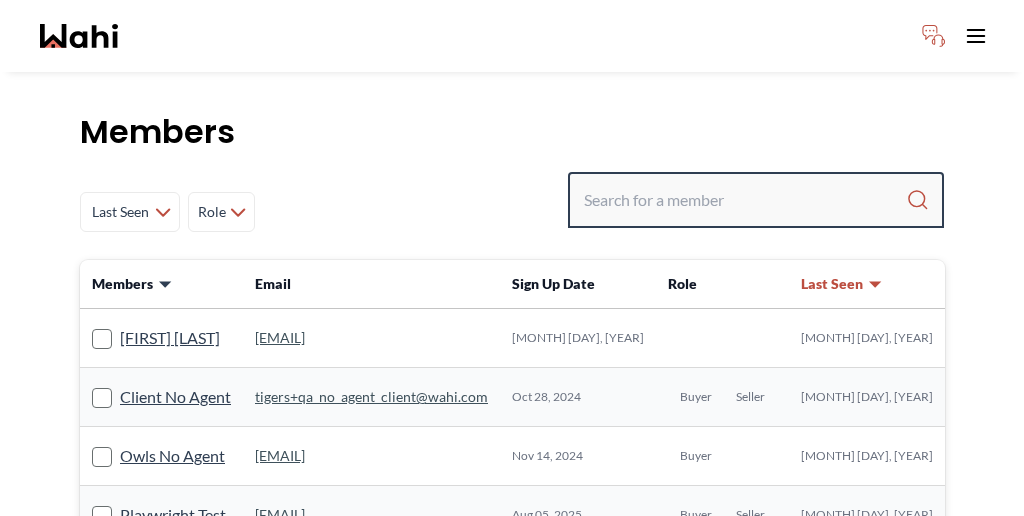 click at bounding box center [745, 200] 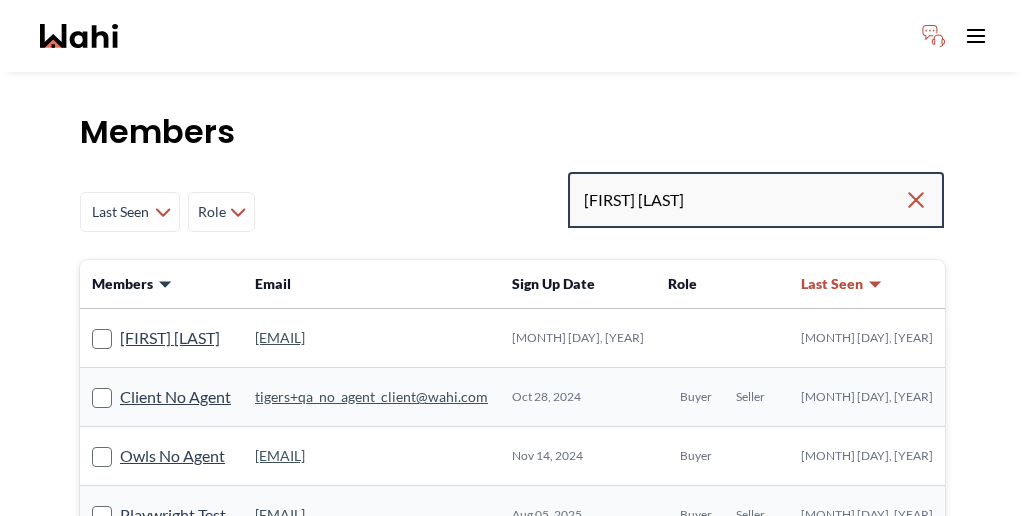 type on "[FIRST] [LAST]" 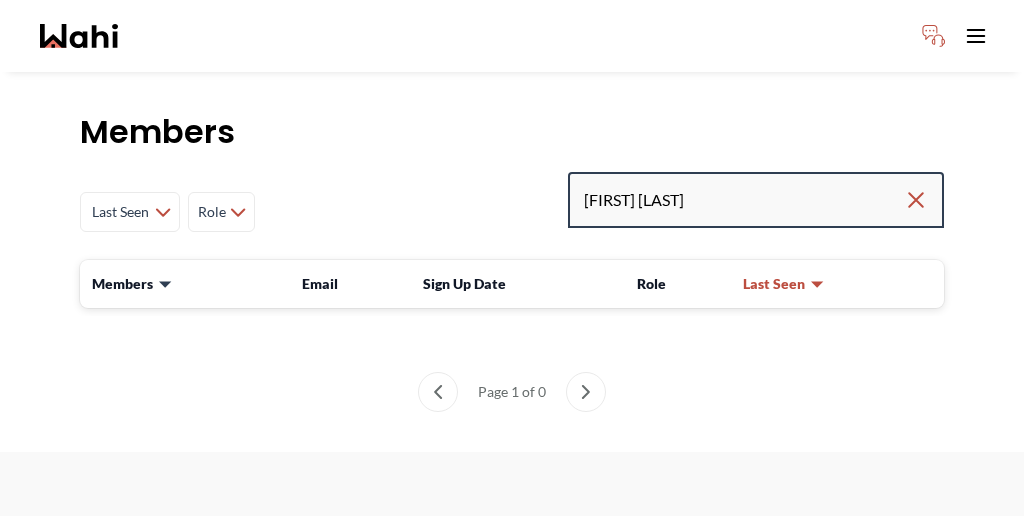 click on "[FIRST] [LAST]" at bounding box center [744, 200] 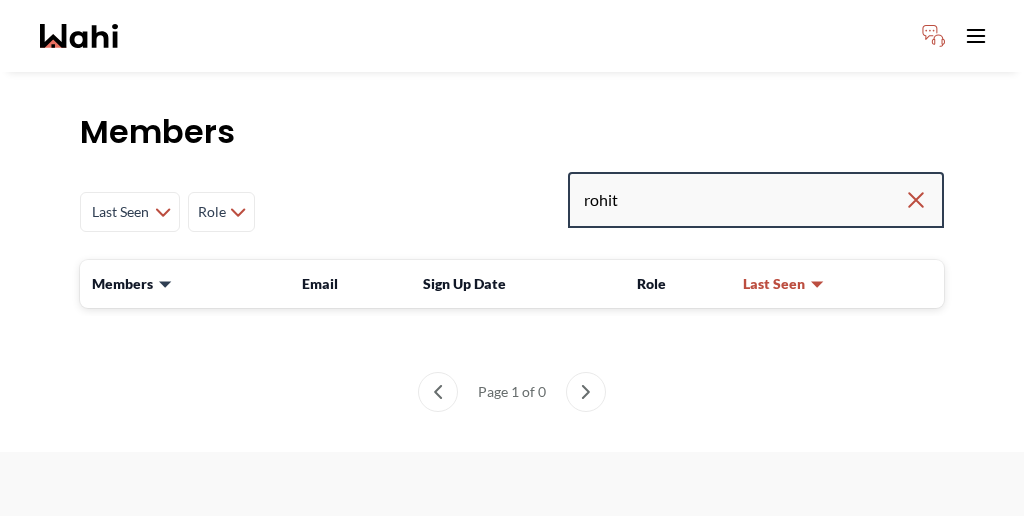 type on "rohit" 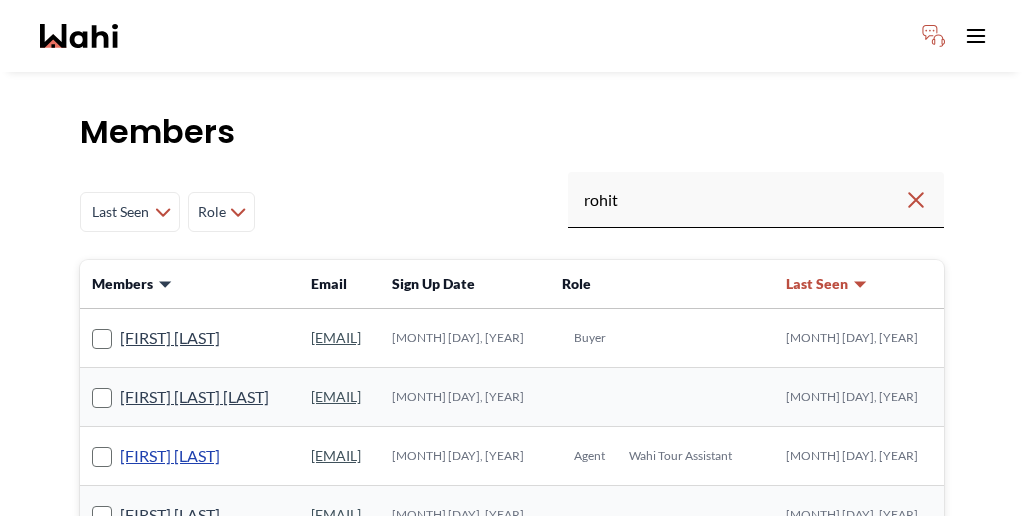 click on "Rohit Duggal" at bounding box center (170, 456) 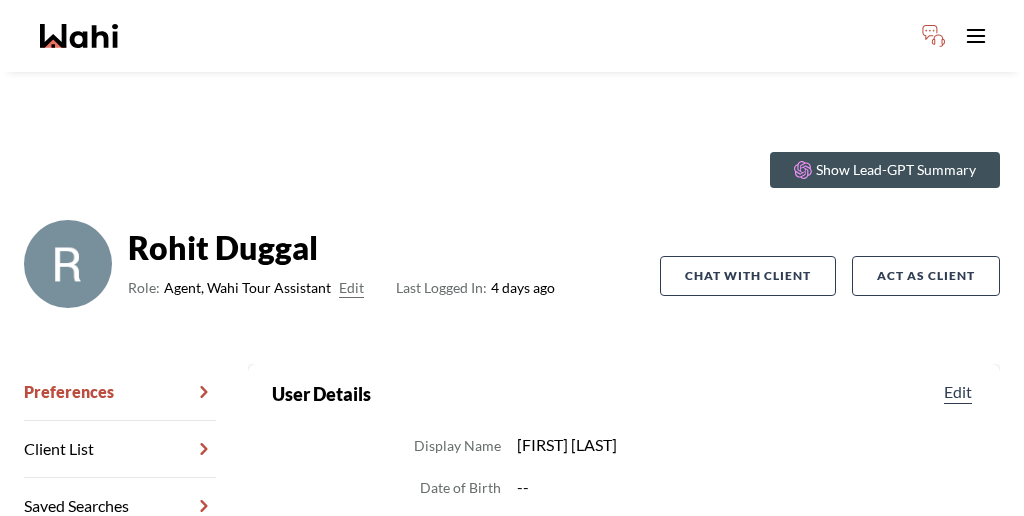 click on "Chat Transcripts" at bounding box center (120, 620) 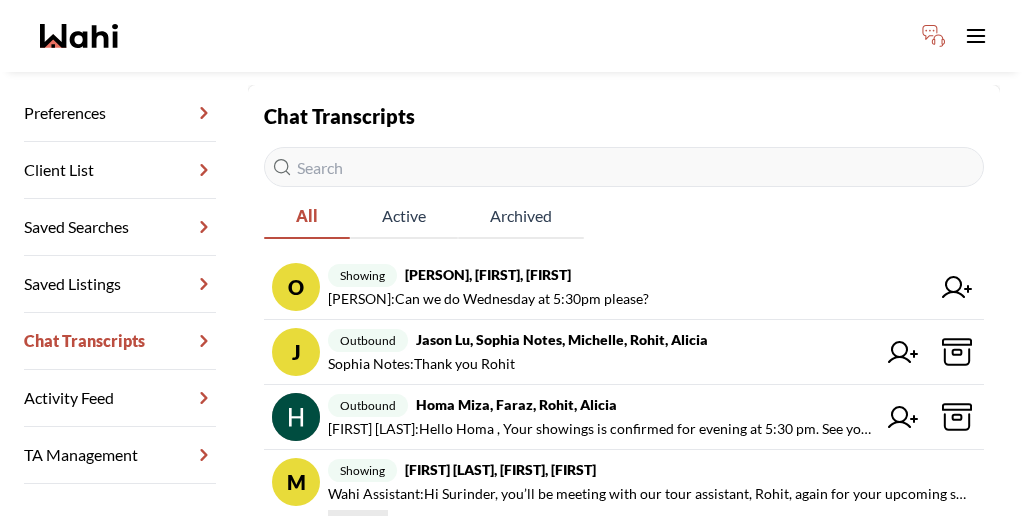 scroll, scrollTop: 280, scrollLeft: 0, axis: vertical 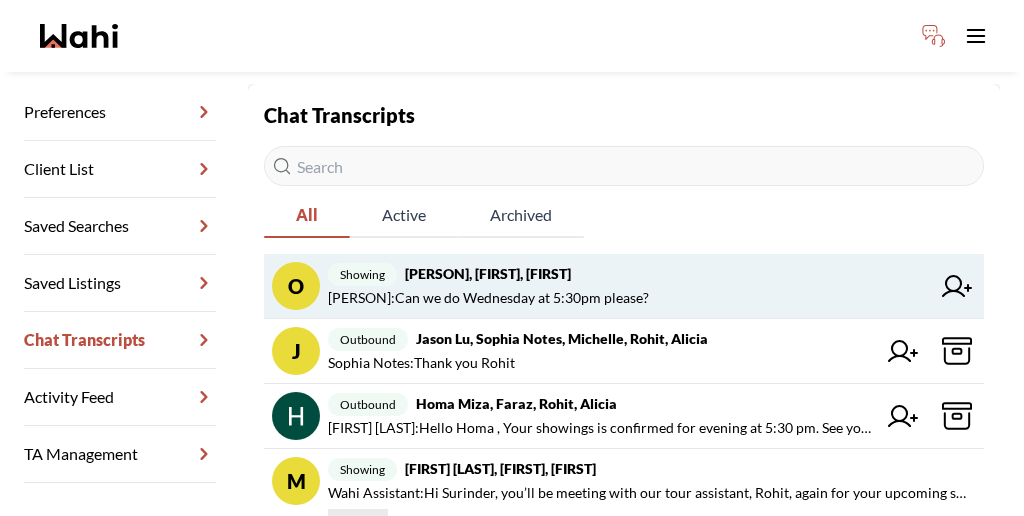 click on "Omolara Olusanya :  Can we do Wednesday at 5:30pm please?" at bounding box center [488, 298] 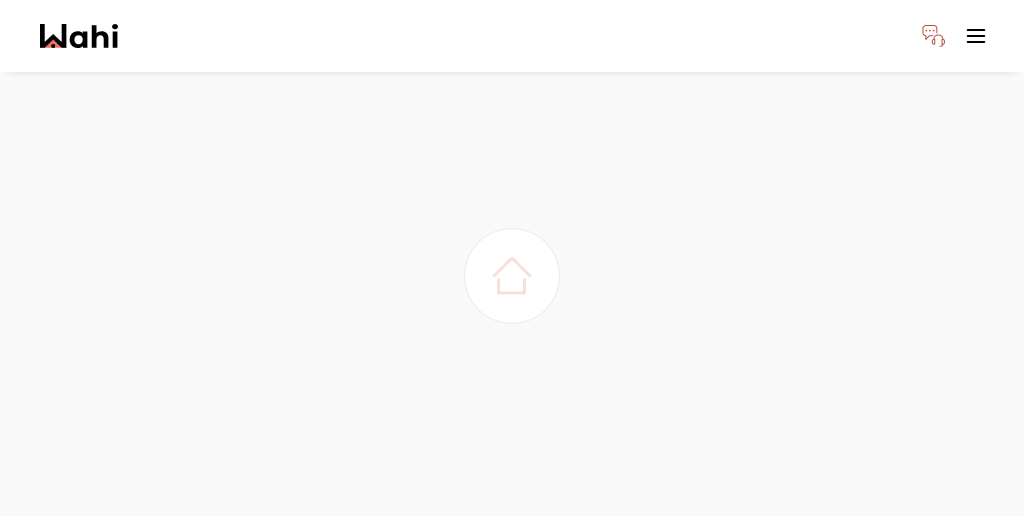 scroll, scrollTop: 0, scrollLeft: 0, axis: both 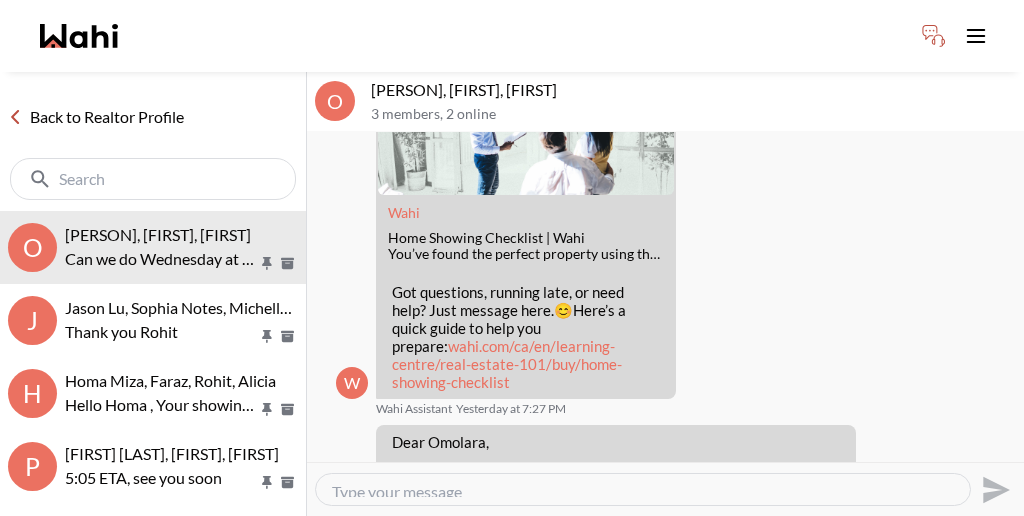 drag, startPoint x: 386, startPoint y: 411, endPoint x: 588, endPoint y: 411, distance: 202 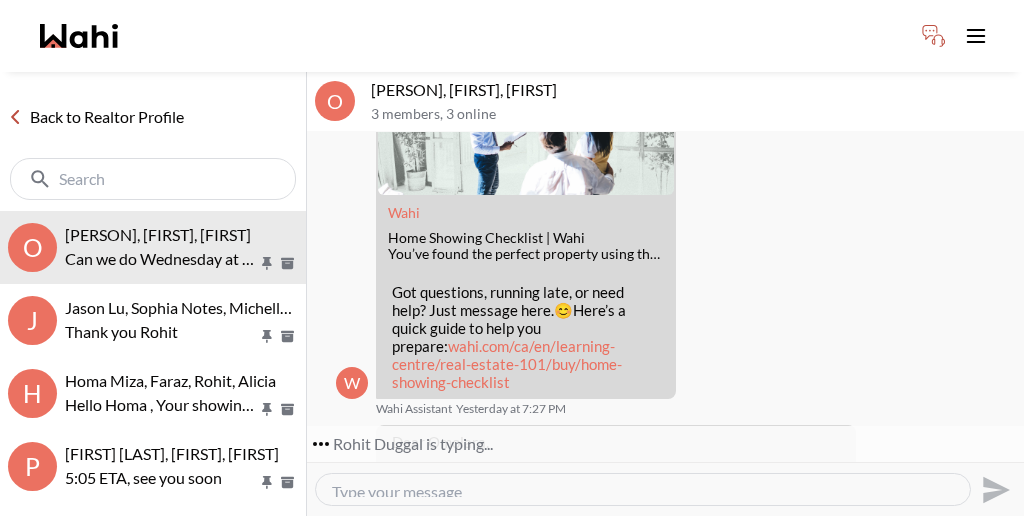 click on "Wahi Assistant" at bounding box center (414, 409) 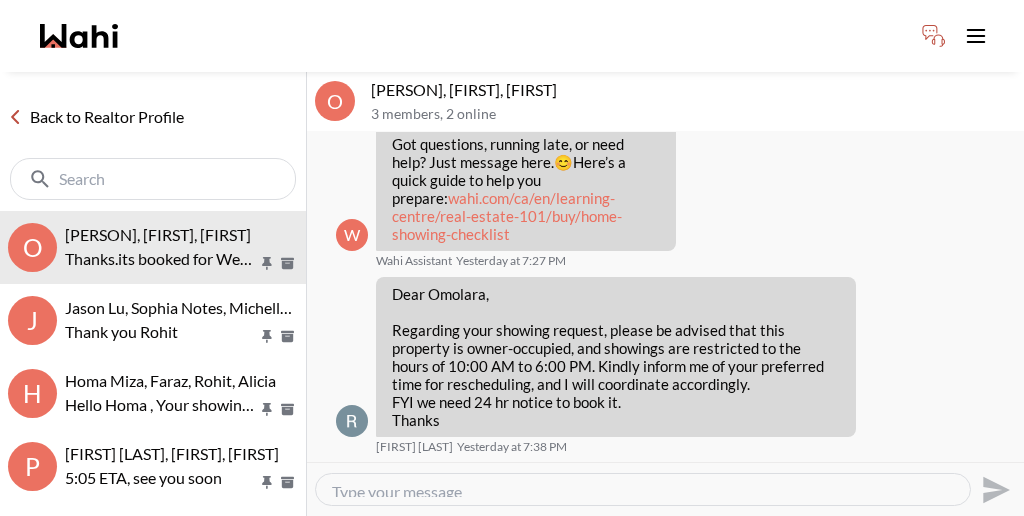 scroll, scrollTop: 690, scrollLeft: 0, axis: vertical 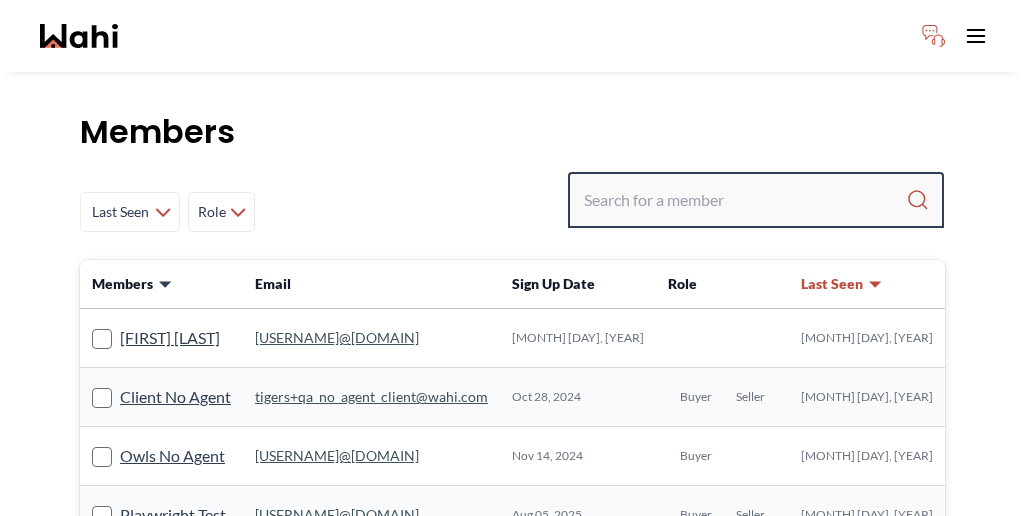 click at bounding box center (745, 200) 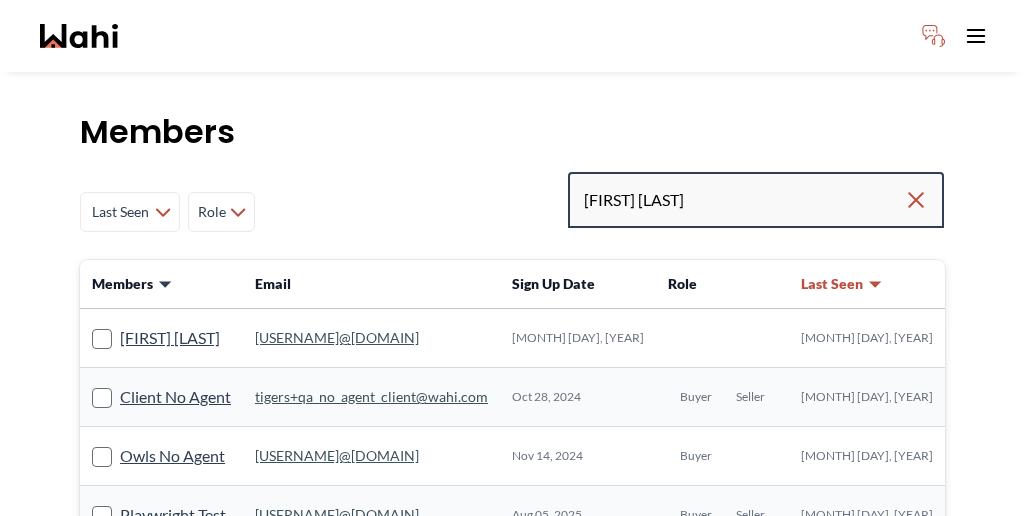 type on "Daniella Doodnath" 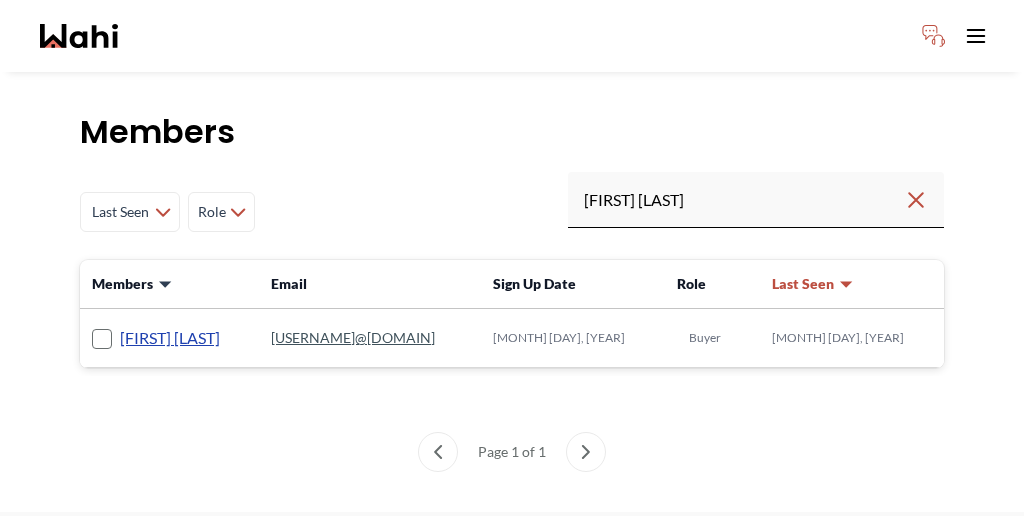 click on "Daniella Doodnath" at bounding box center (170, 338) 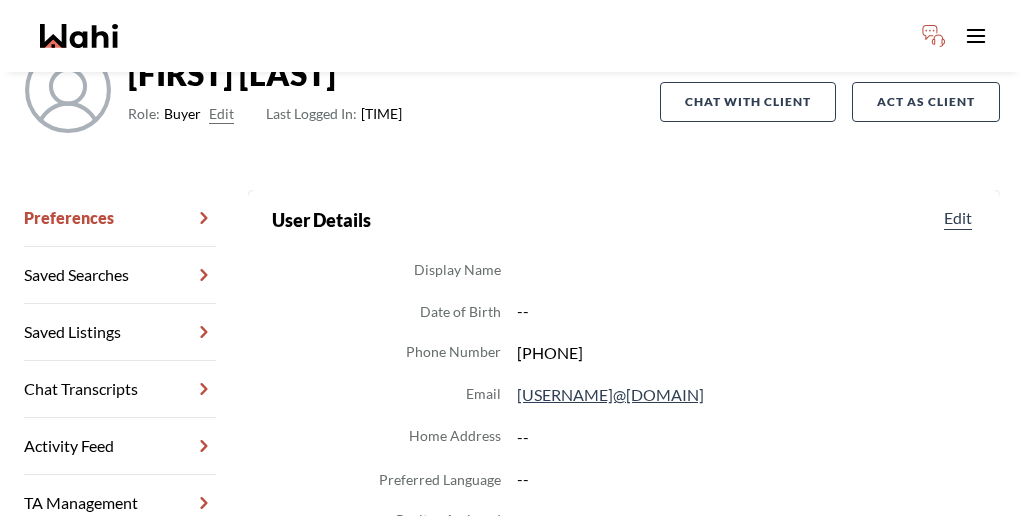 click on "TA Management" at bounding box center [120, 503] 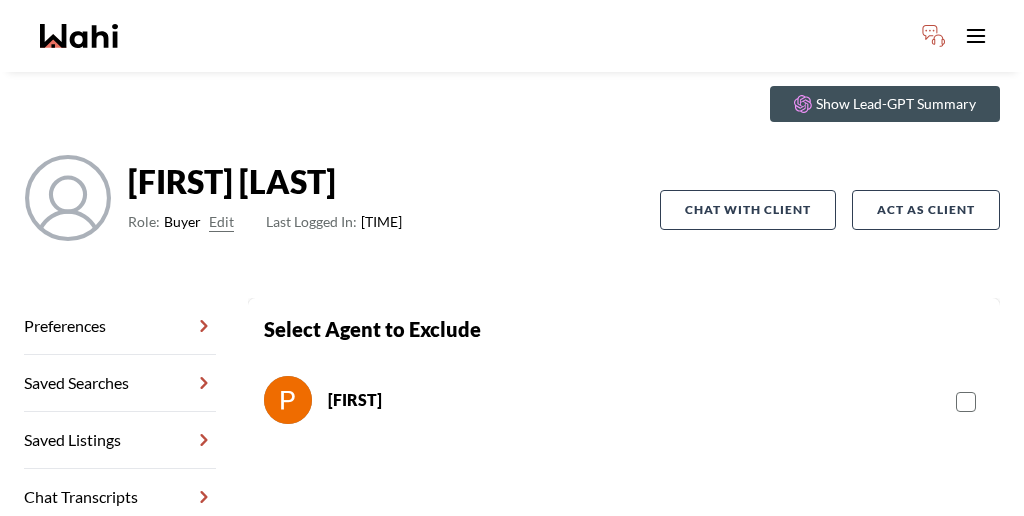 click on "Chat Transcripts" at bounding box center [120, 497] 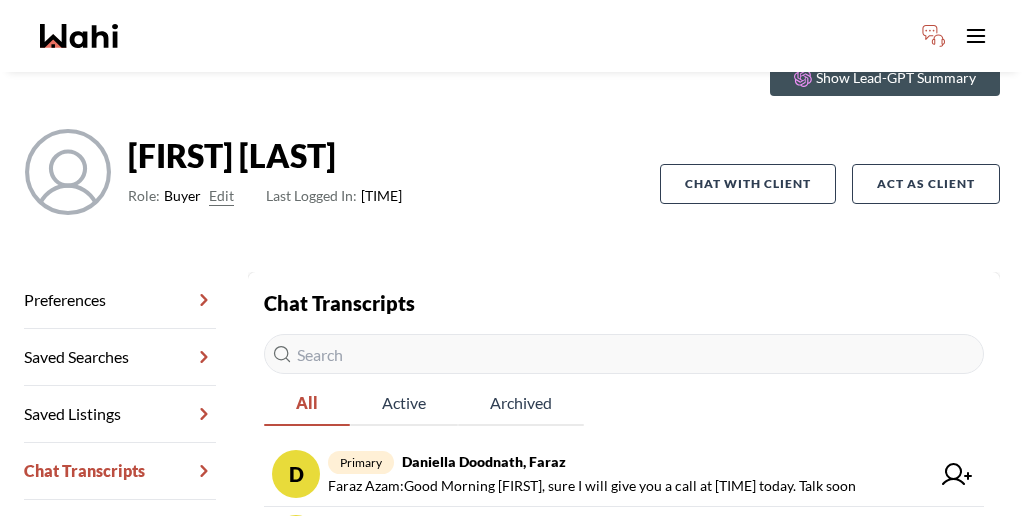 scroll, scrollTop: 135, scrollLeft: 0, axis: vertical 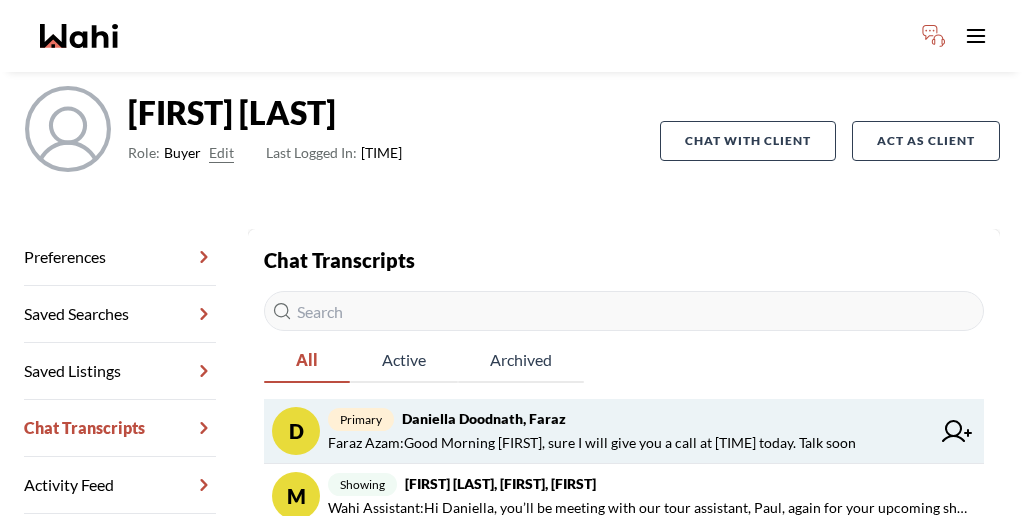 click on "primary Daniella Doodnath, Faraz Faraz Azam :  Good Morning Daniella, sure I will give you a call at 10 am today. Talk soon" at bounding box center (629, 431) 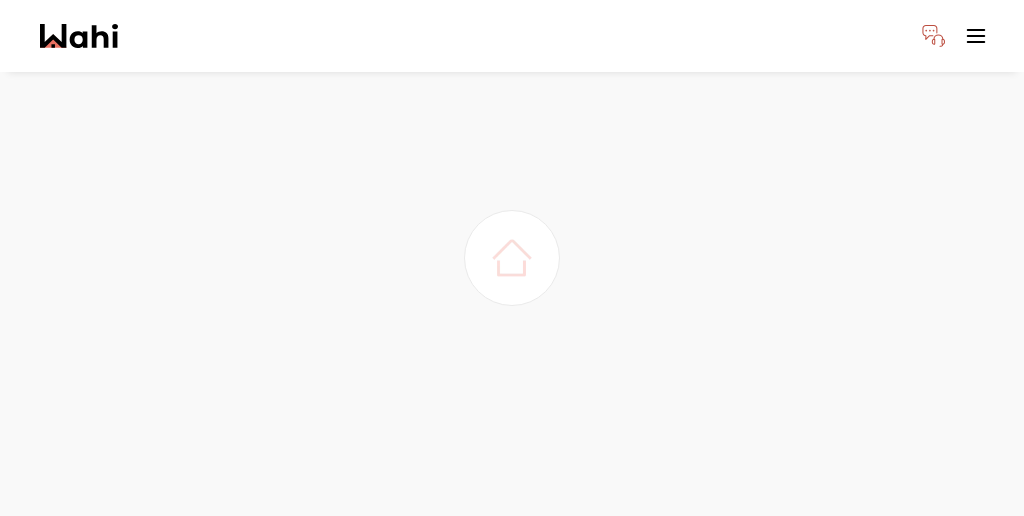 scroll, scrollTop: 0, scrollLeft: 0, axis: both 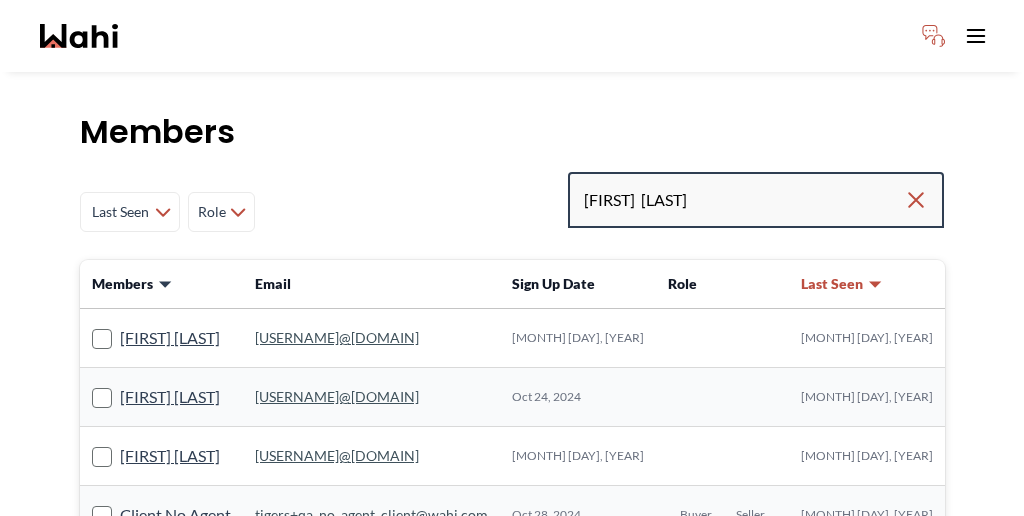 type on "[FIRST]  [LAST]" 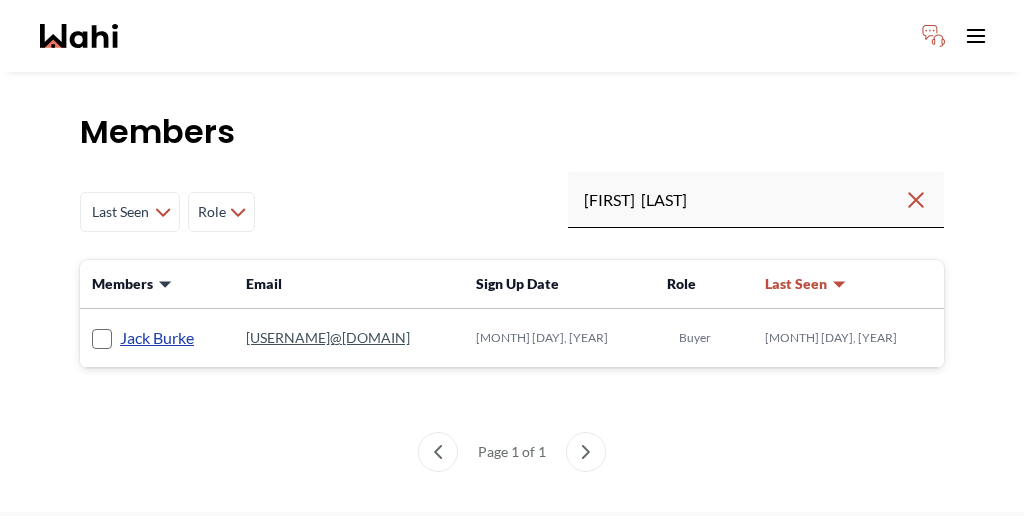 click on "Jack Burke" at bounding box center [157, 338] 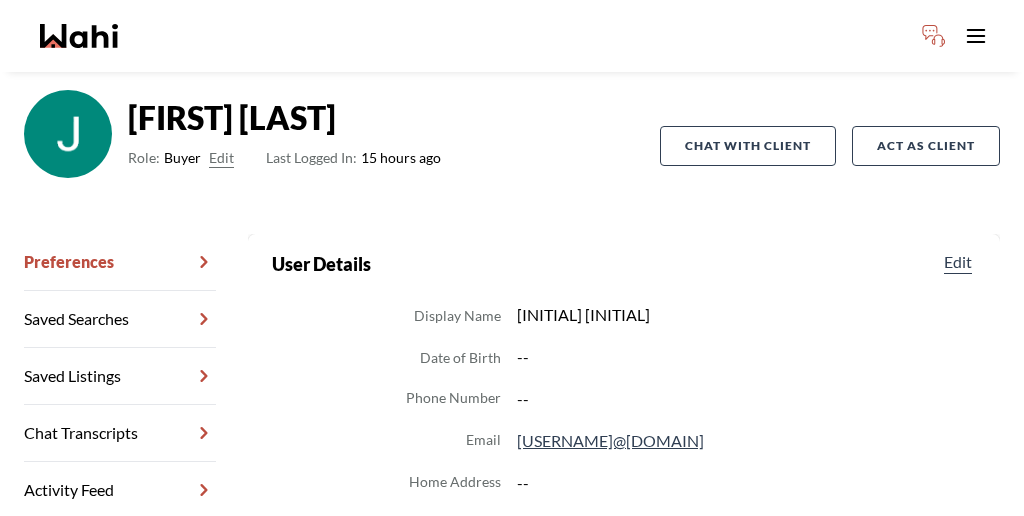 scroll, scrollTop: 131, scrollLeft: 0, axis: vertical 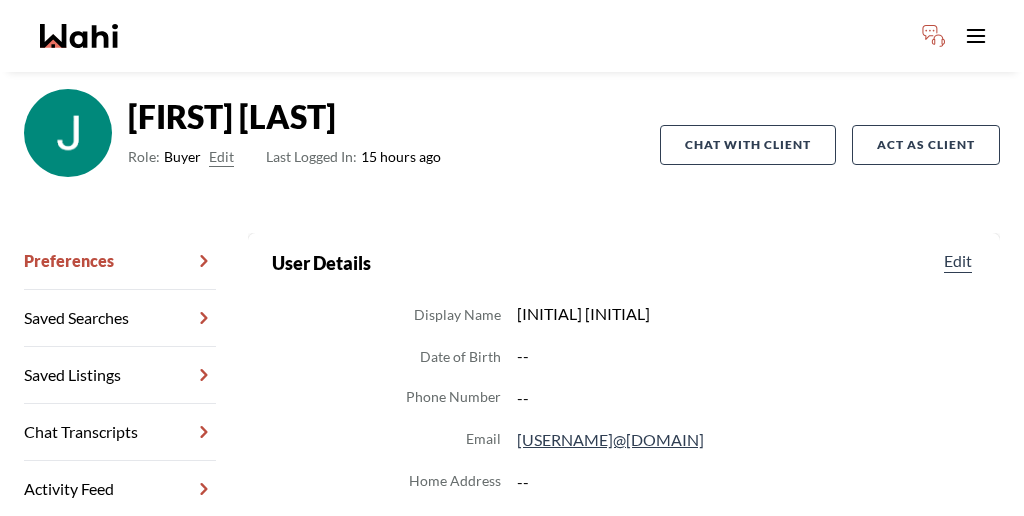 click on "Chat Transcripts" at bounding box center (120, 432) 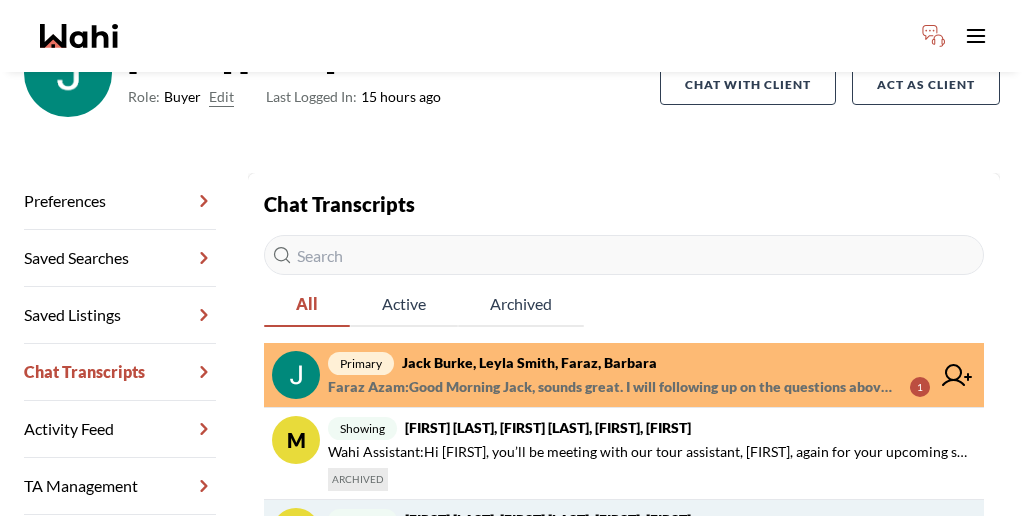 scroll, scrollTop: 204, scrollLeft: 0, axis: vertical 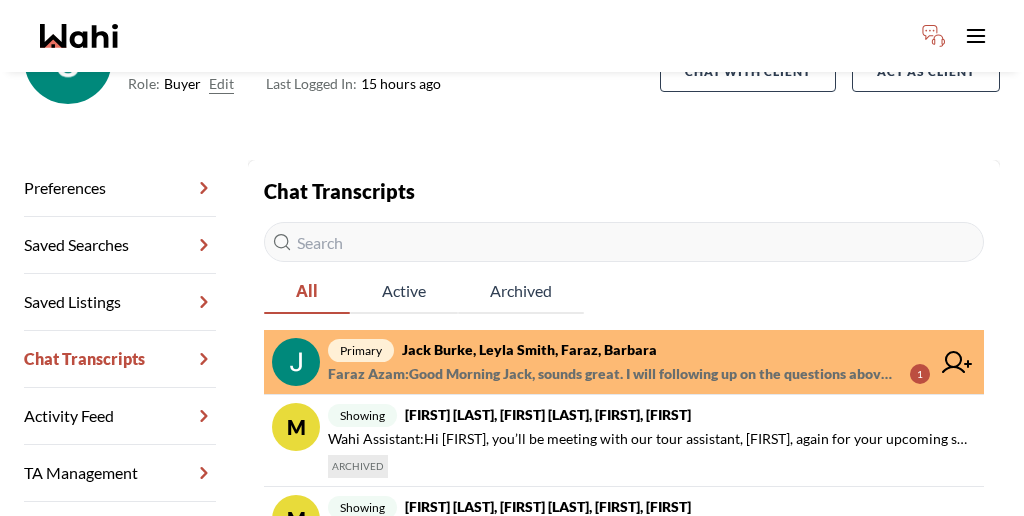 click on "TA Management" at bounding box center [120, 473] 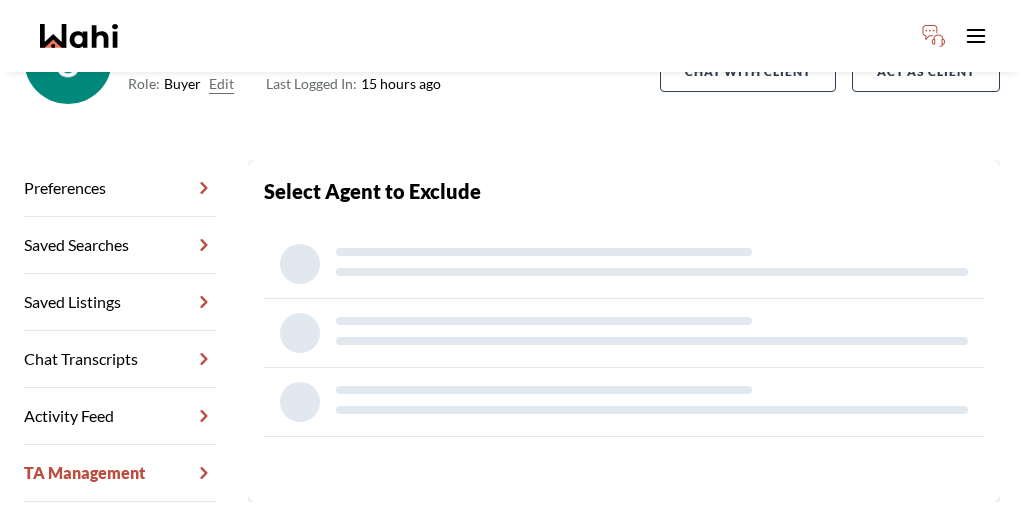 scroll, scrollTop: 66, scrollLeft: 0, axis: vertical 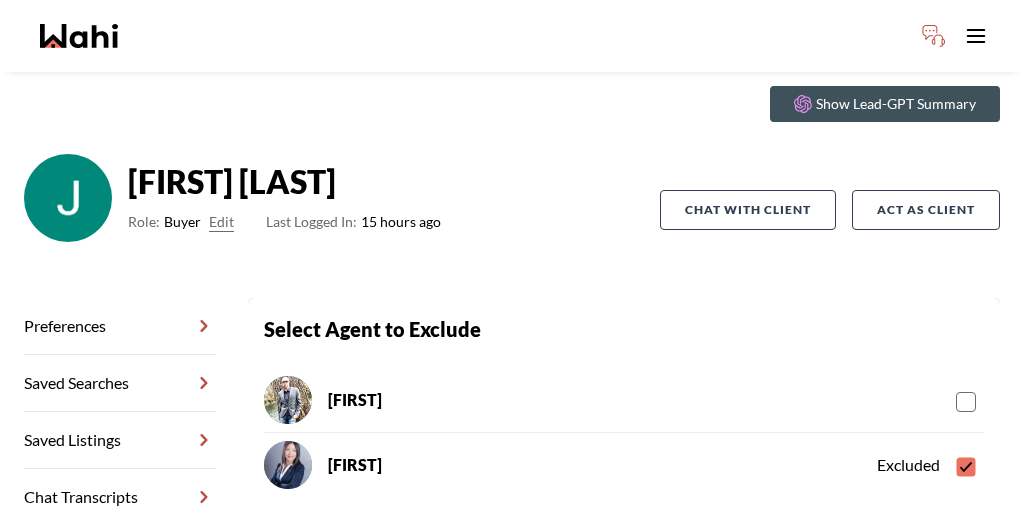 click 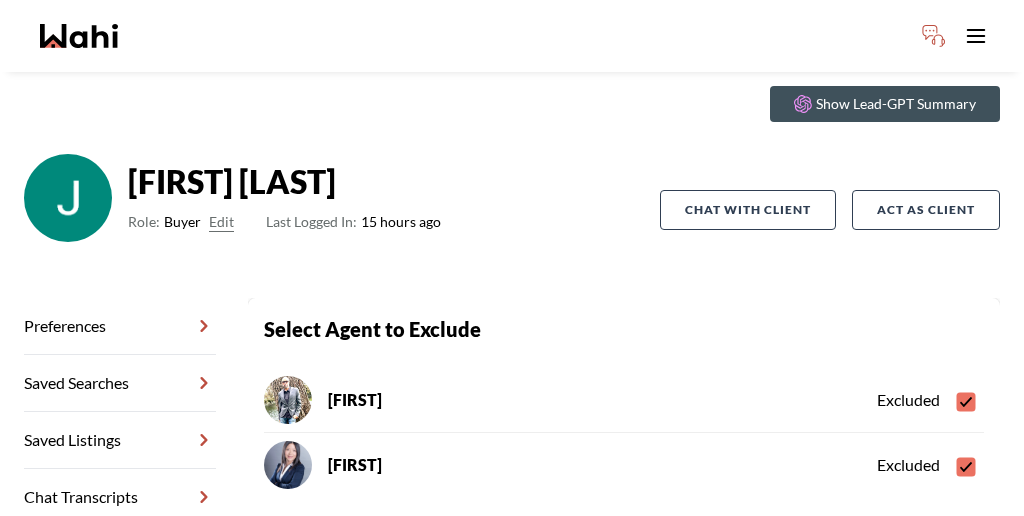 click on "Chat Transcripts" at bounding box center [120, 497] 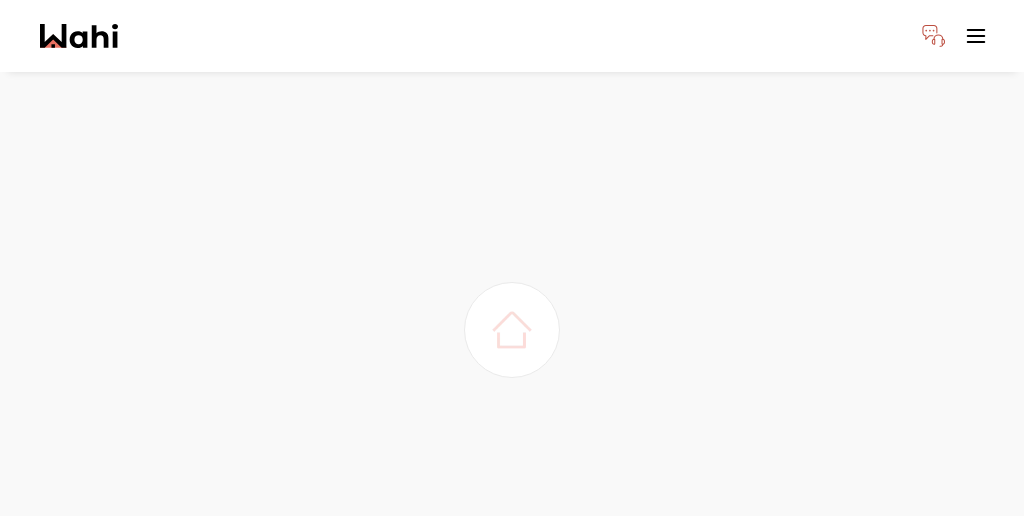 scroll, scrollTop: 0, scrollLeft: 0, axis: both 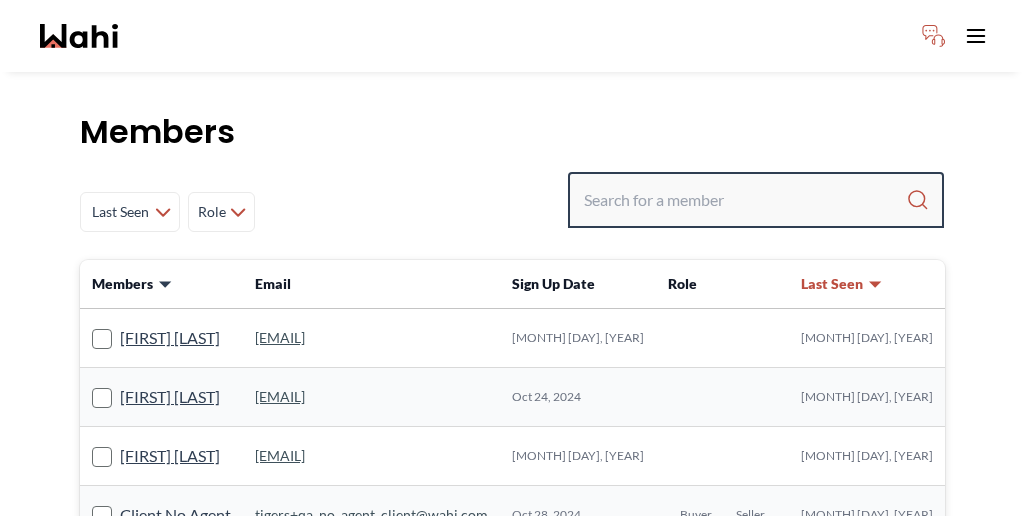 click at bounding box center (745, 200) 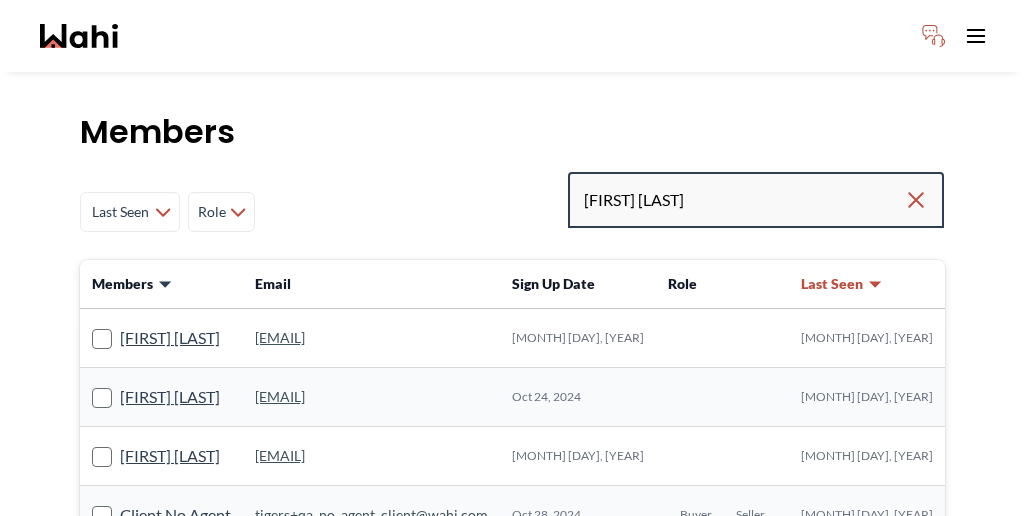 type on "[FIRST] [LAST]" 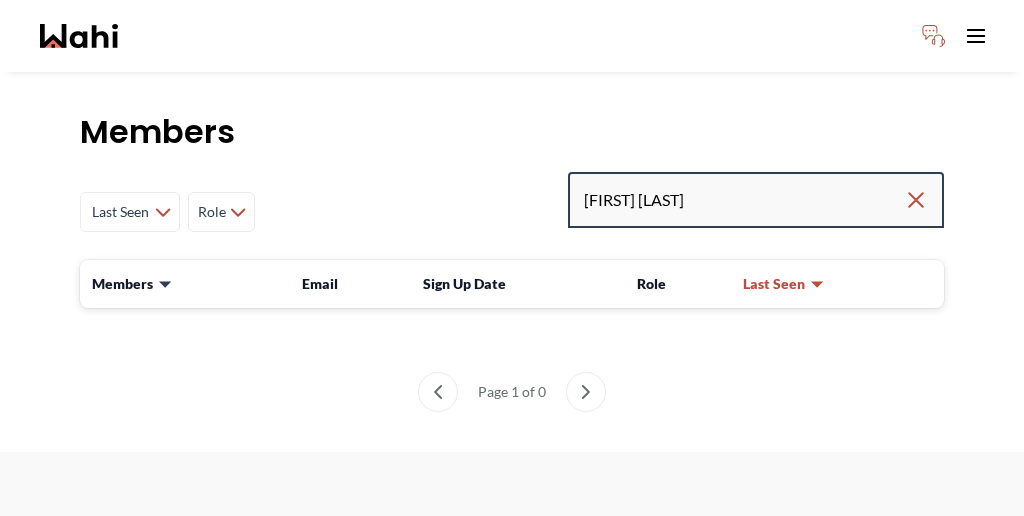 click on "[FIRST] [LAST]" at bounding box center (744, 200) 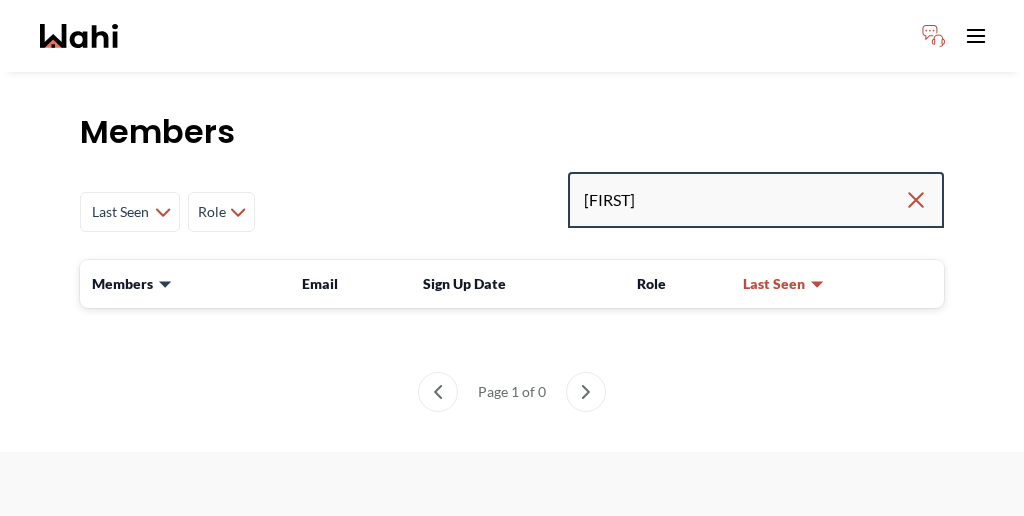 type on "paul" 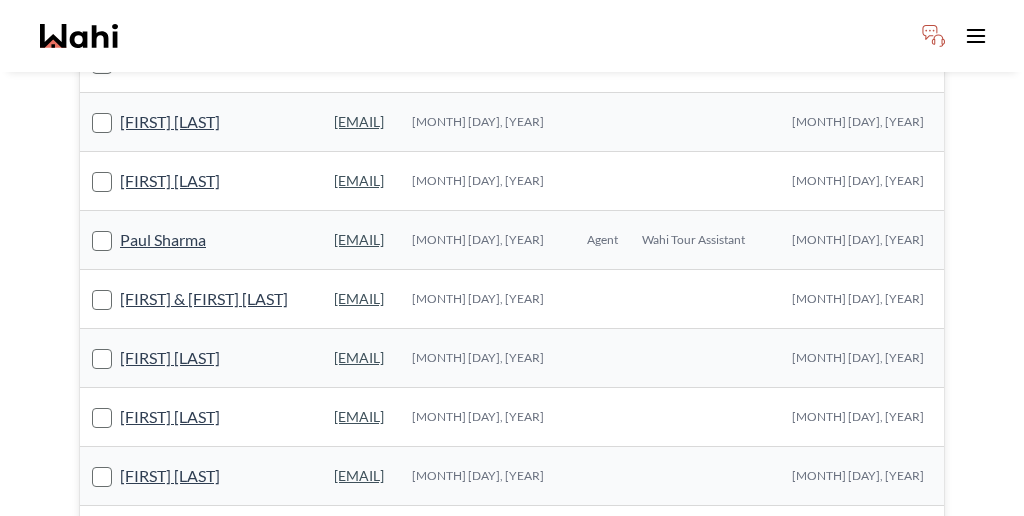 scroll, scrollTop: 0, scrollLeft: 0, axis: both 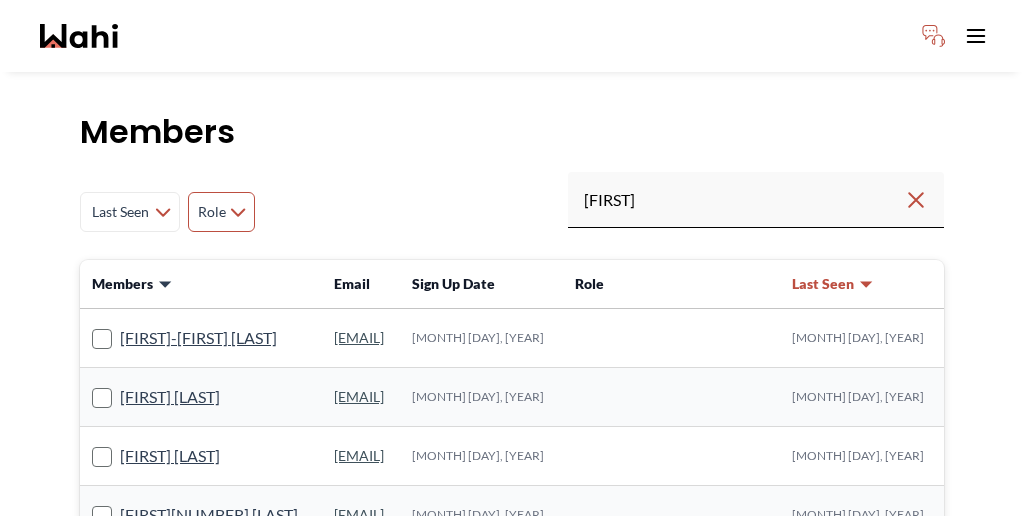 click 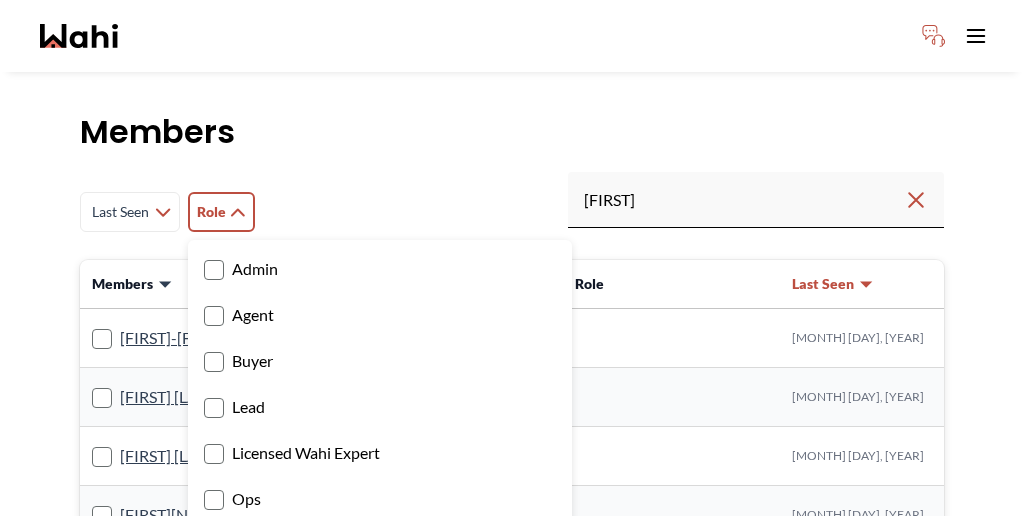 click on "Wahi Tour Assistant" at bounding box center (380, 591) 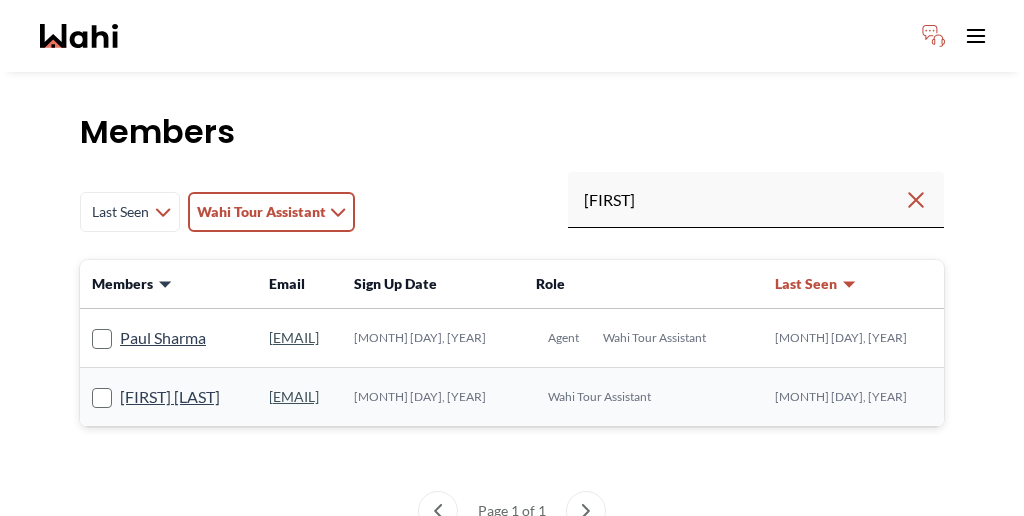 click on "Members Last Seen Less day than 1 day ago 1 day ago - 3 days ago 3 days ago - 1 week ago 1 week ago - 1 month ago 1 month ago - 6 months ago 6 months ago - 1 year ago More than 1 year ago Wahi Tour Assistant Admin Agent Buyer Lead Licensed Wahi Expert Ops Seller Wahi Tour Assistant Retool User paul Members Email Sign Up Date Role Last Seen Paul Sharma paul.sharma@wahi.com Jun 06, 2025 Agent Wahi Tour Assistant Jul 30, 2025 Chris Paul-TA ceamer89+showingtest@gmail.com Apr 16, 2024 Wahi Tour Assistant Apr 17, 2024 Page 1 of 1" at bounding box center (512, 321) 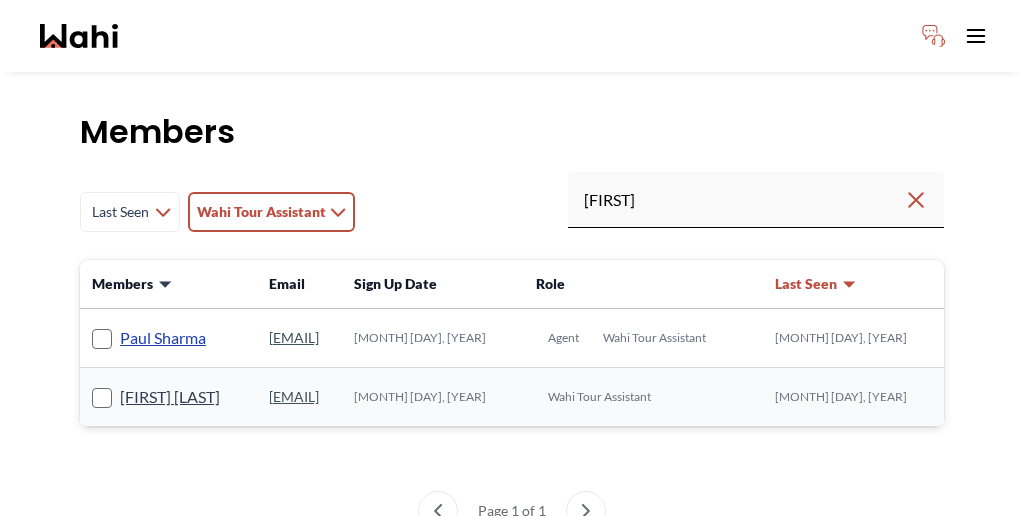 click on "Paul Sharma" at bounding box center [163, 338] 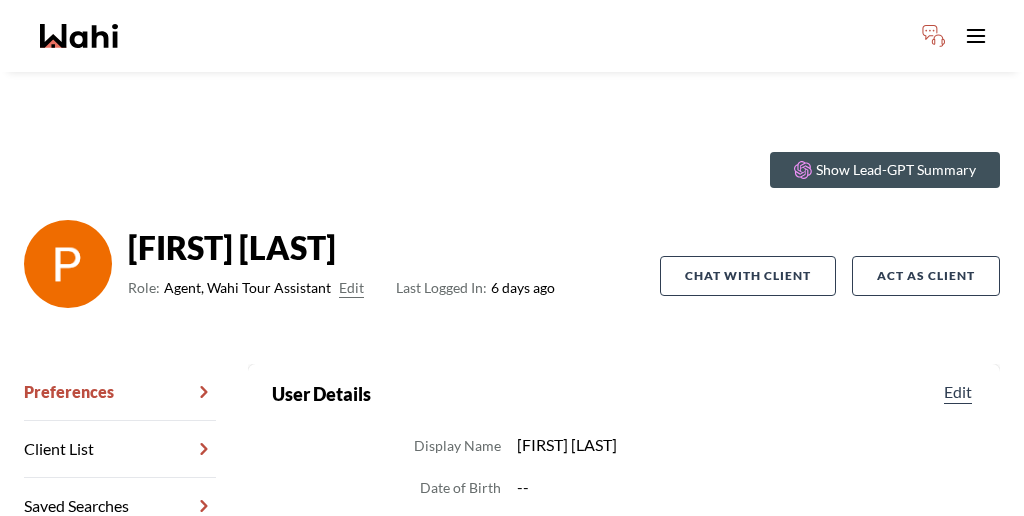 click on "Chat Transcripts" at bounding box center [120, 620] 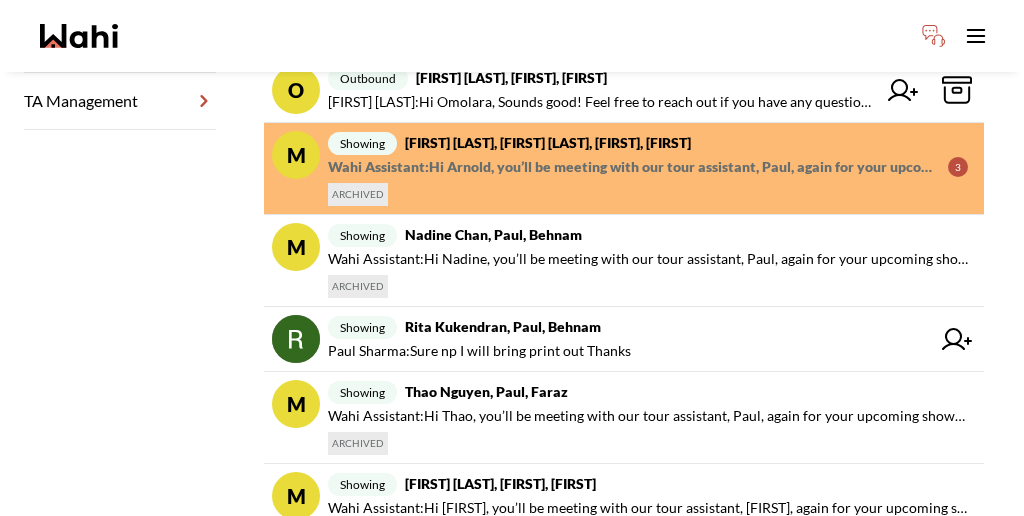 scroll, scrollTop: 0, scrollLeft: 0, axis: both 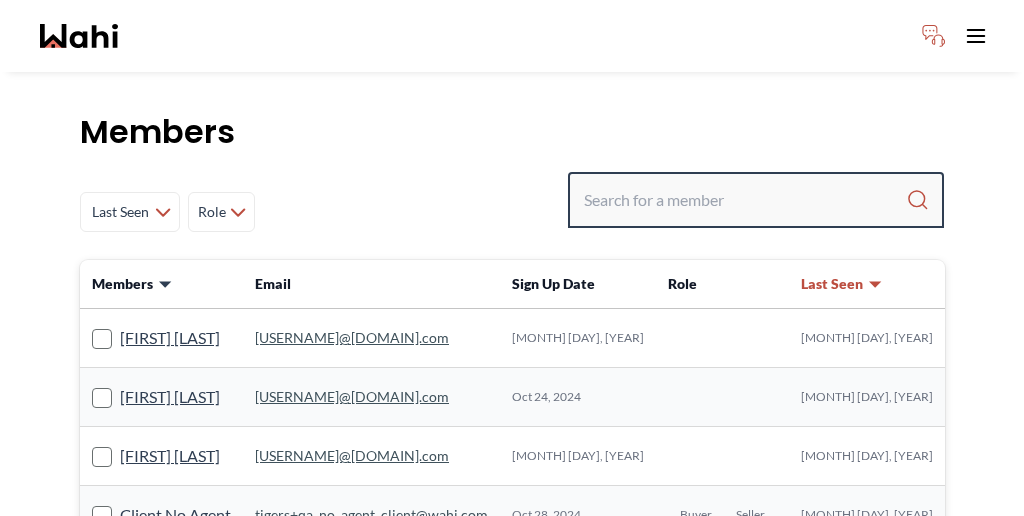 click at bounding box center [745, 200] 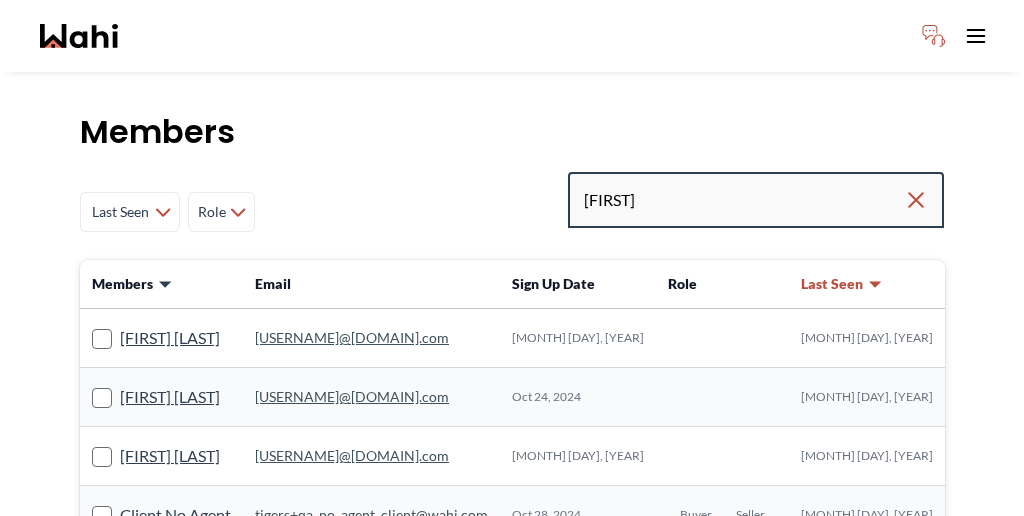 type on "[FIRST]" 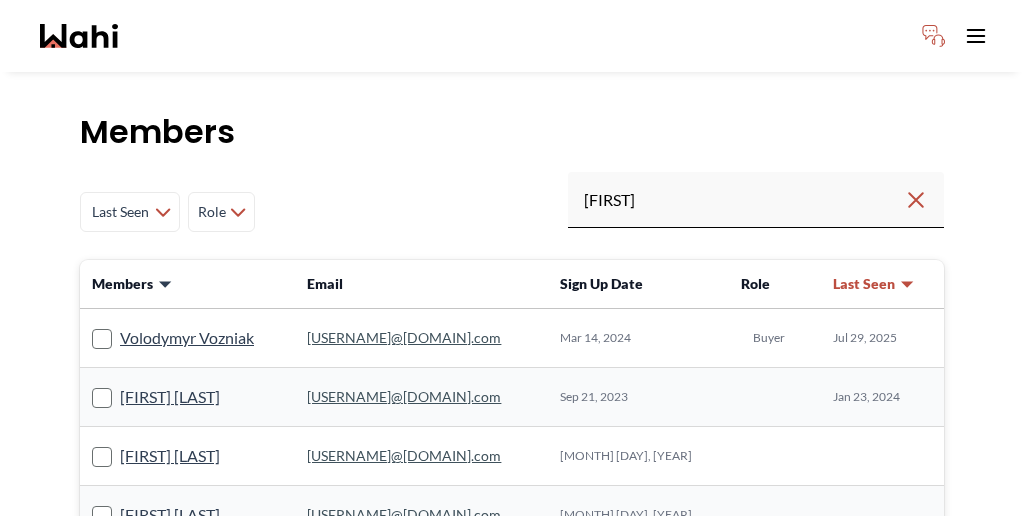 click on "Volodymyr Vozniak" at bounding box center (187, 338) 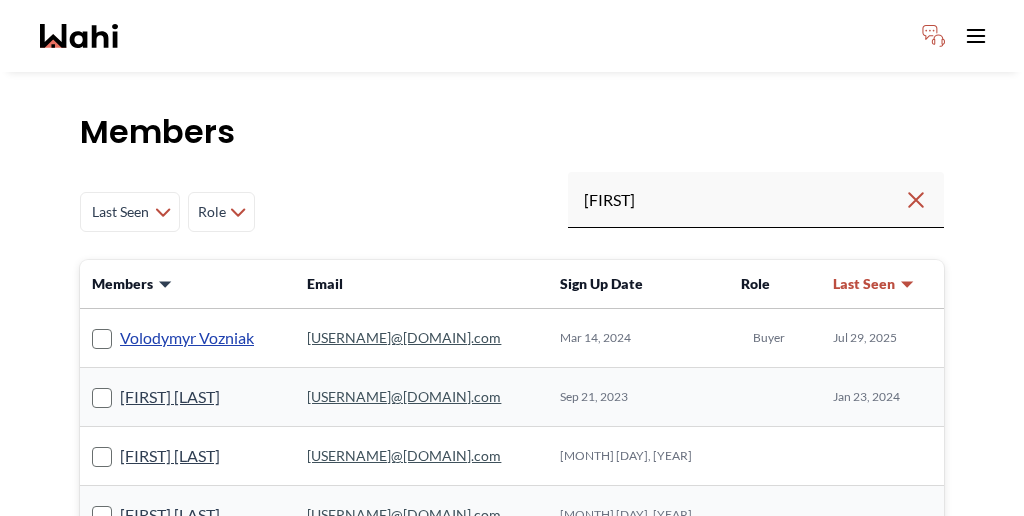 click on "Volodymyr Vozniak" at bounding box center [187, 338] 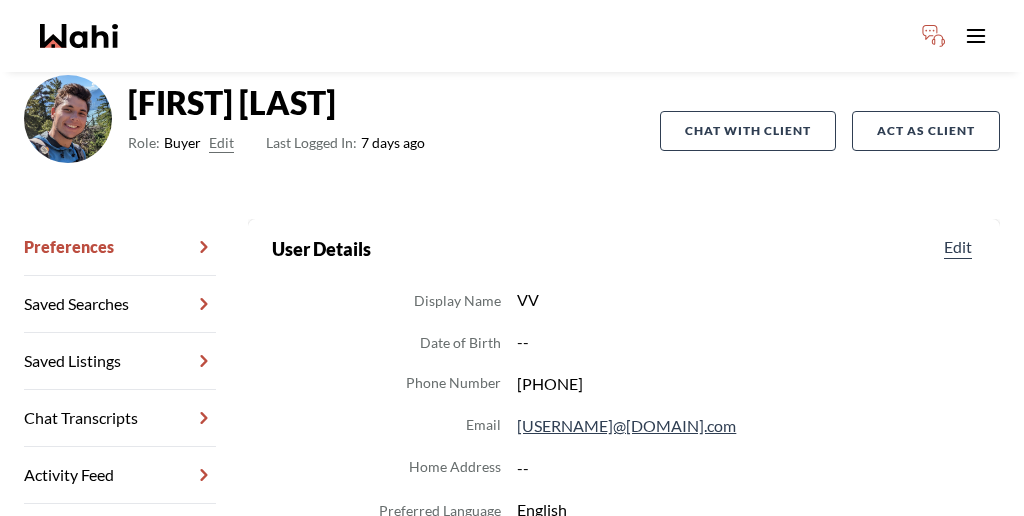 scroll, scrollTop: 155, scrollLeft: 0, axis: vertical 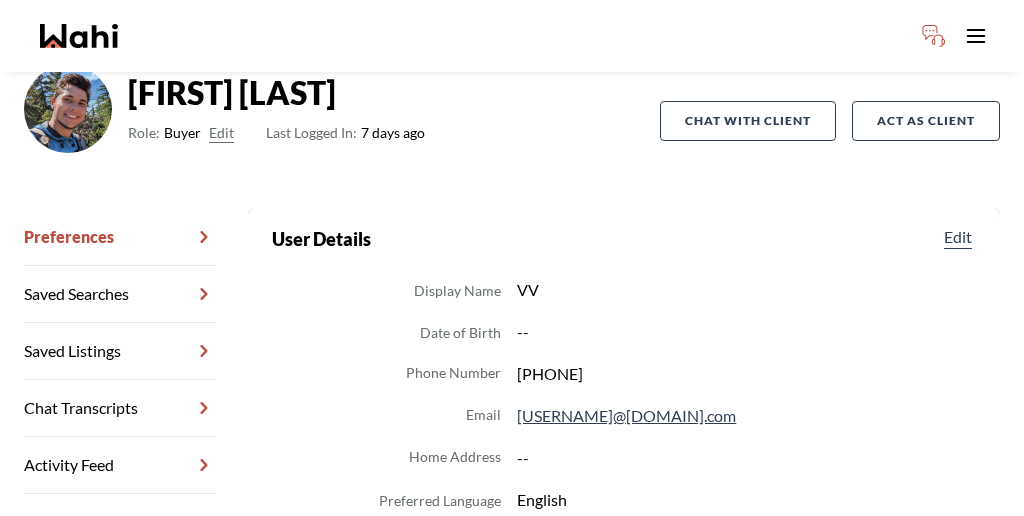click on "Chat Transcripts" at bounding box center (120, 408) 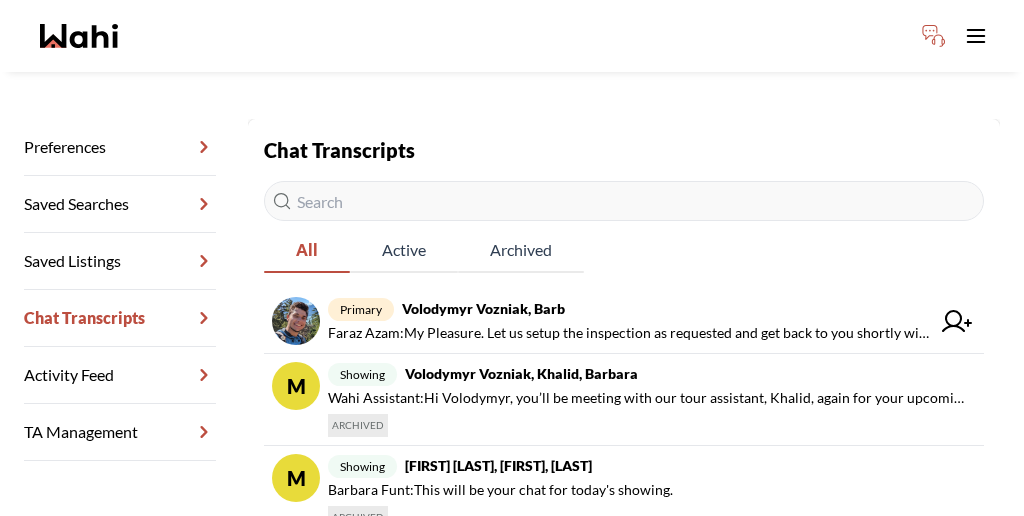 scroll, scrollTop: 220, scrollLeft: 0, axis: vertical 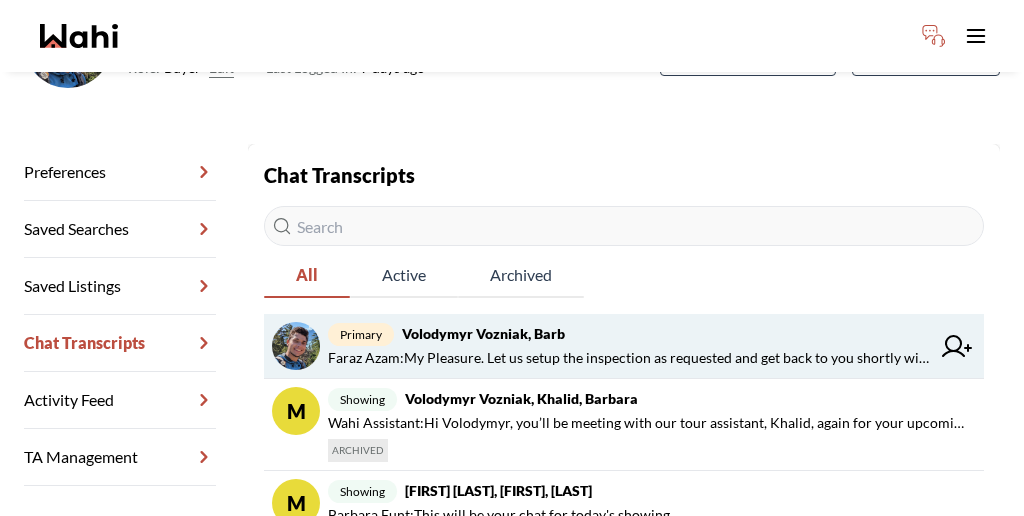 click on "Volodymyr Vozniak, Barb" at bounding box center [483, 333] 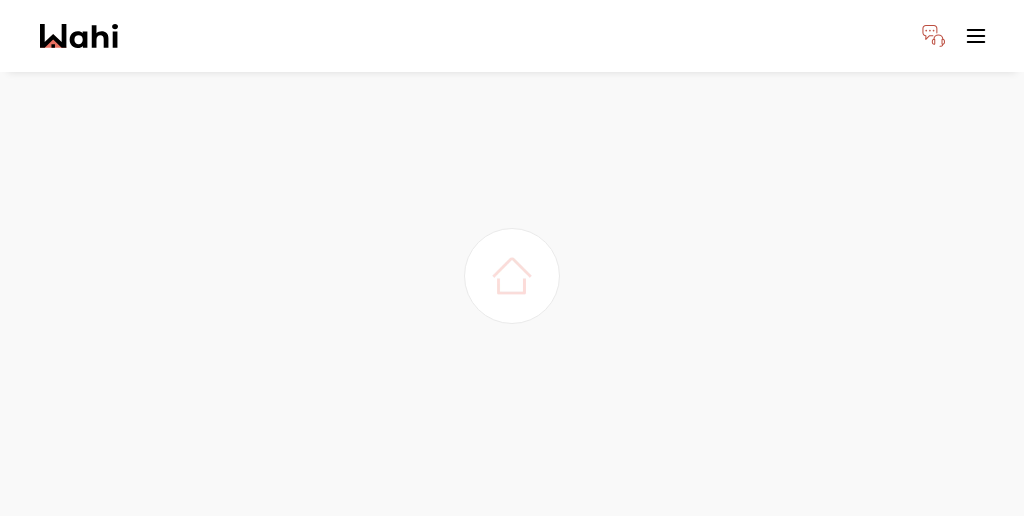 scroll, scrollTop: 0, scrollLeft: 0, axis: both 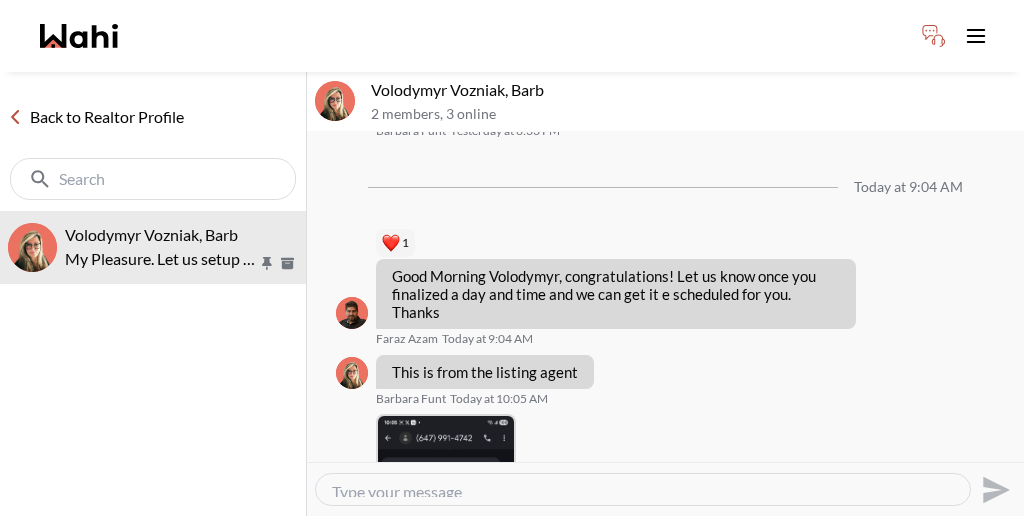 click on "Back to Realtor Profile" at bounding box center [96, 117] 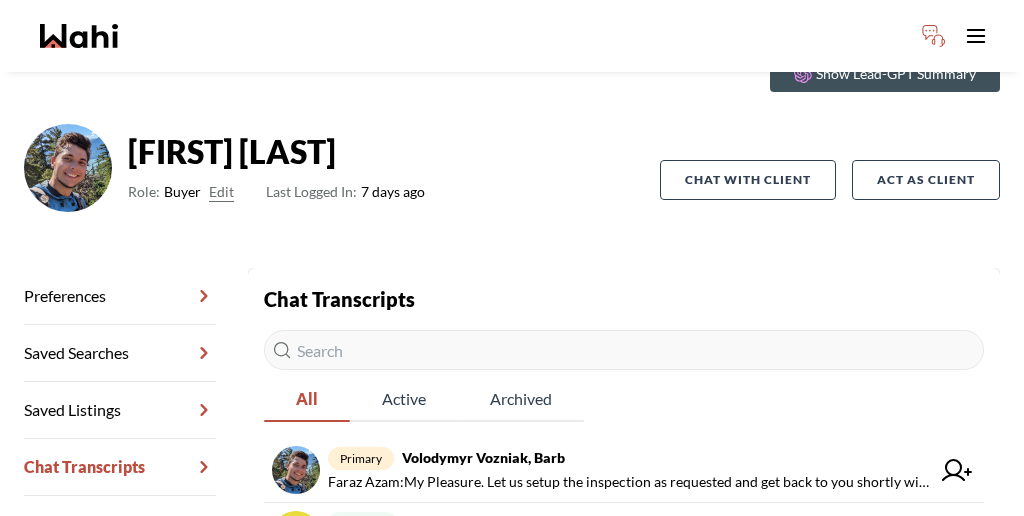 scroll, scrollTop: 78, scrollLeft: 0, axis: vertical 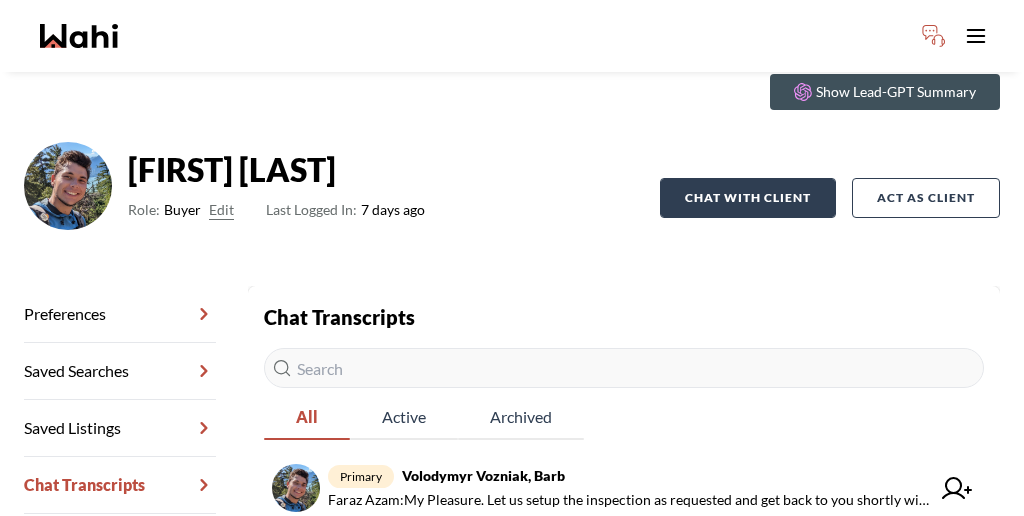 click on "Chat with client" at bounding box center (748, 198) 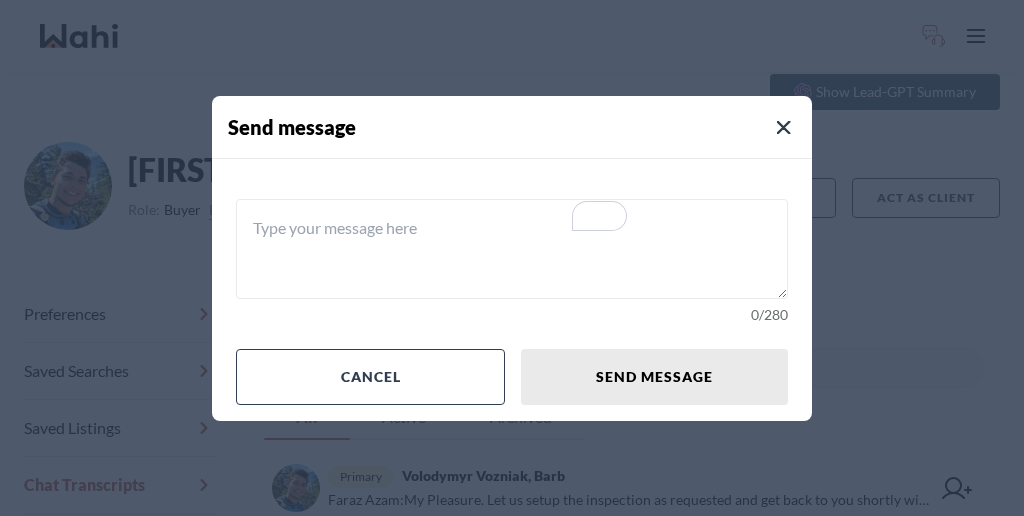 click at bounding box center (512, 249) 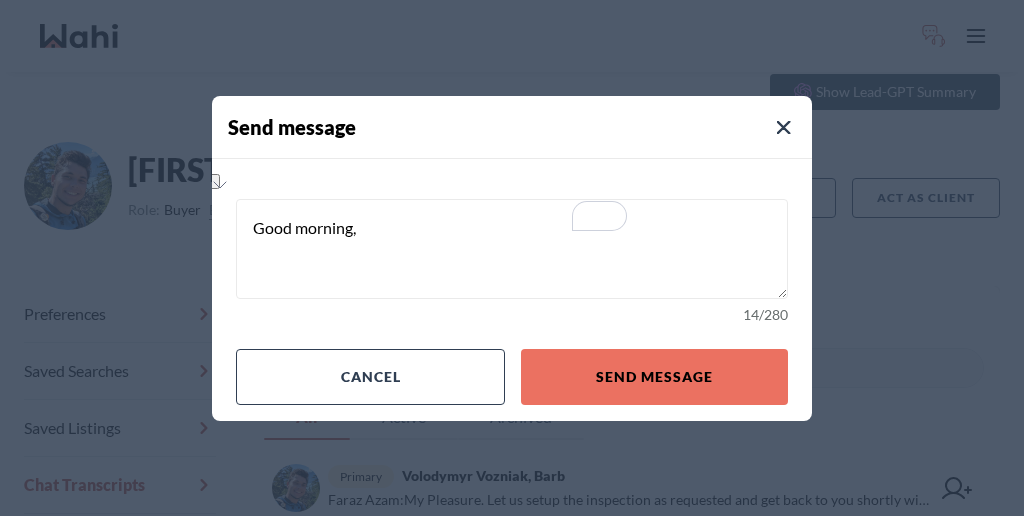 drag, startPoint x: 455, startPoint y: 228, endPoint x: 248, endPoint y: 213, distance: 207.54277 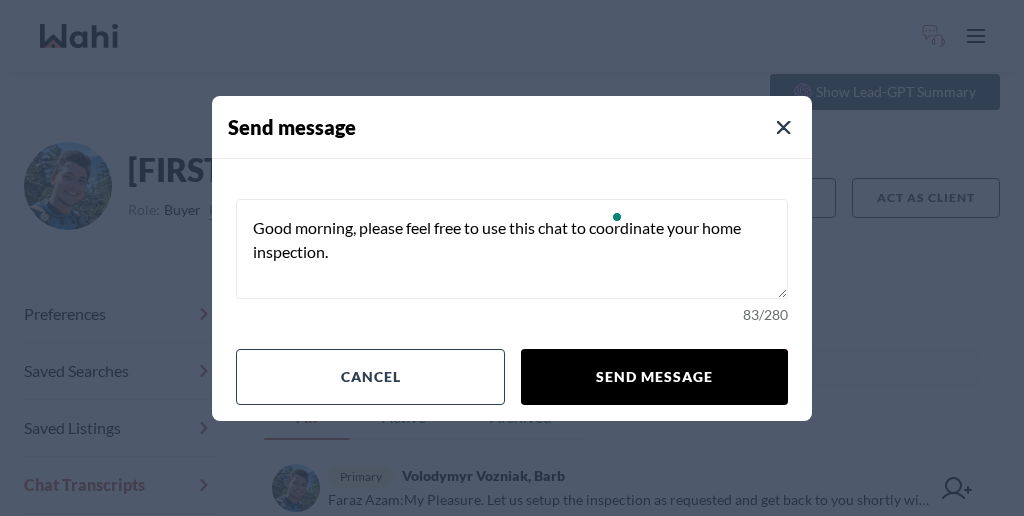 type on "Good morning, please feel free to use this chat to coordinate your home inspection." 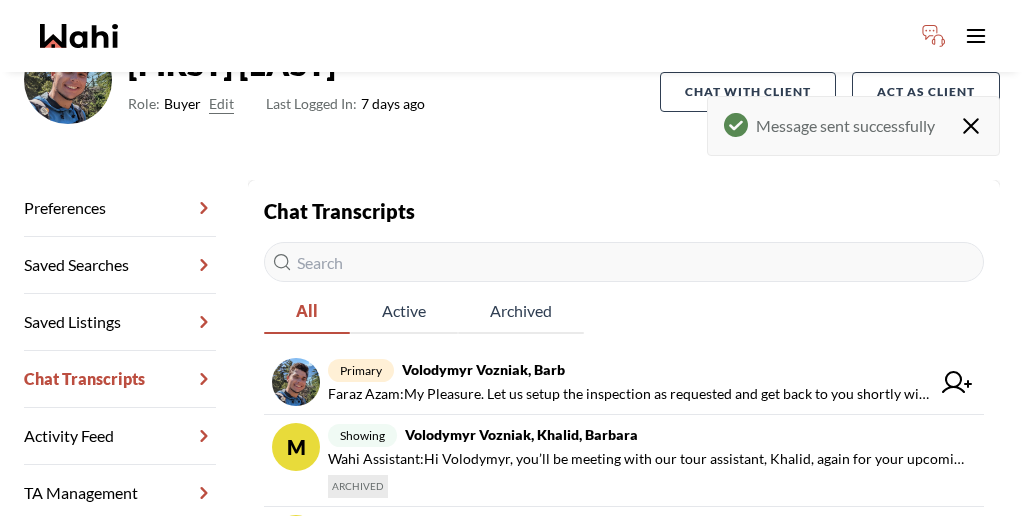 scroll, scrollTop: 164, scrollLeft: 0, axis: vertical 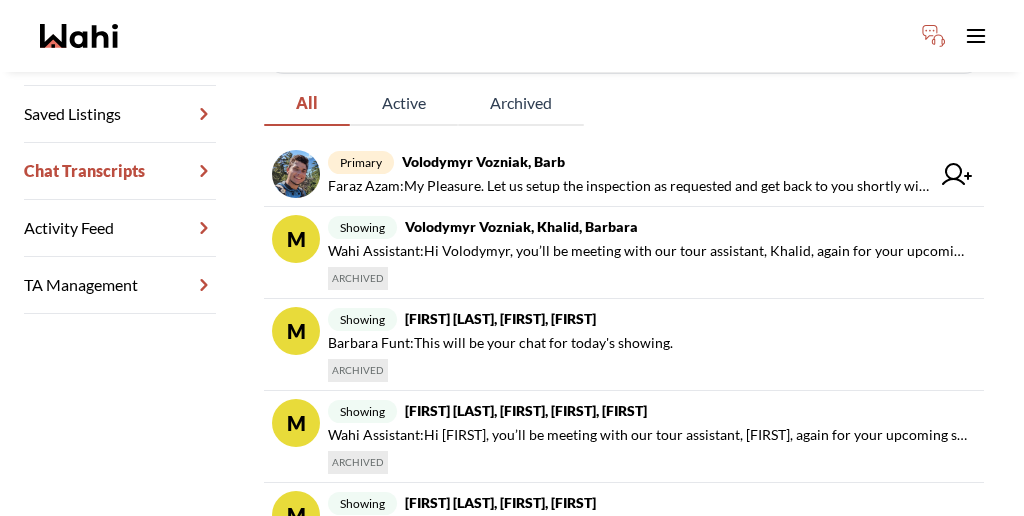 click 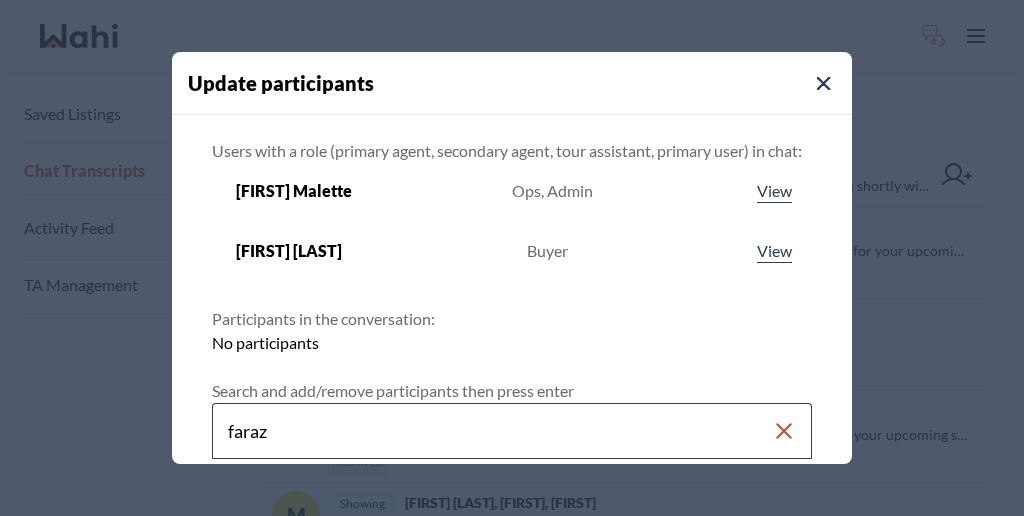 type on "faraz" 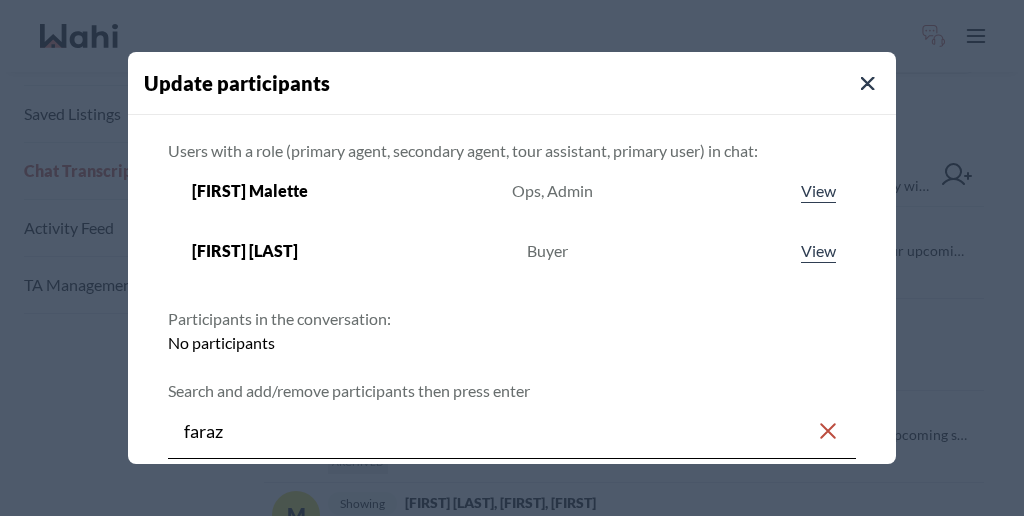 click 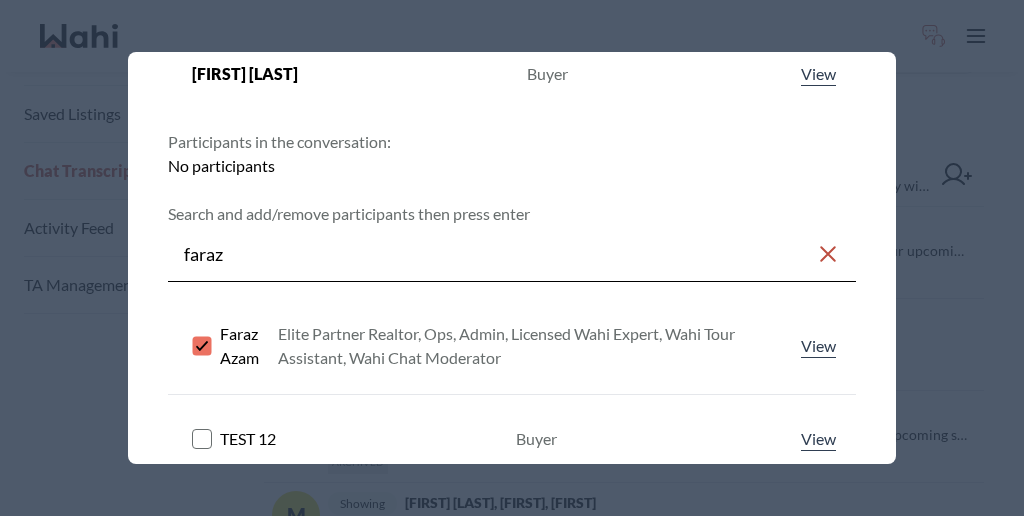 scroll, scrollTop: 178, scrollLeft: 0, axis: vertical 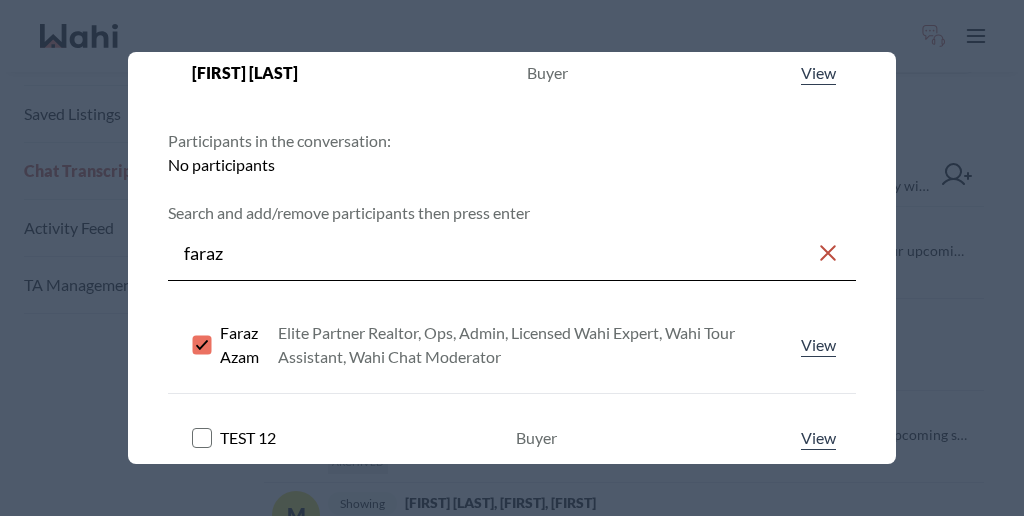 click on "Save changes" at bounding box center [773, 623] 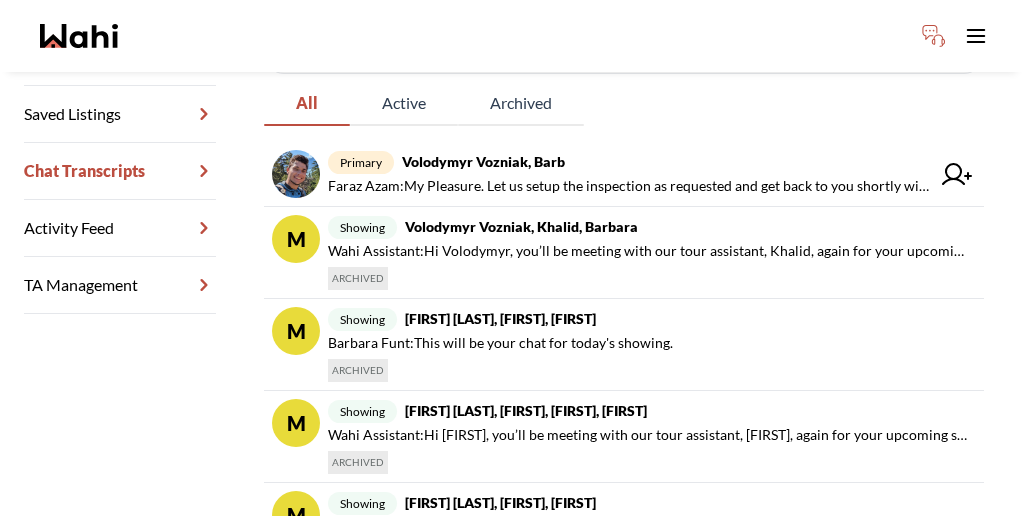 click 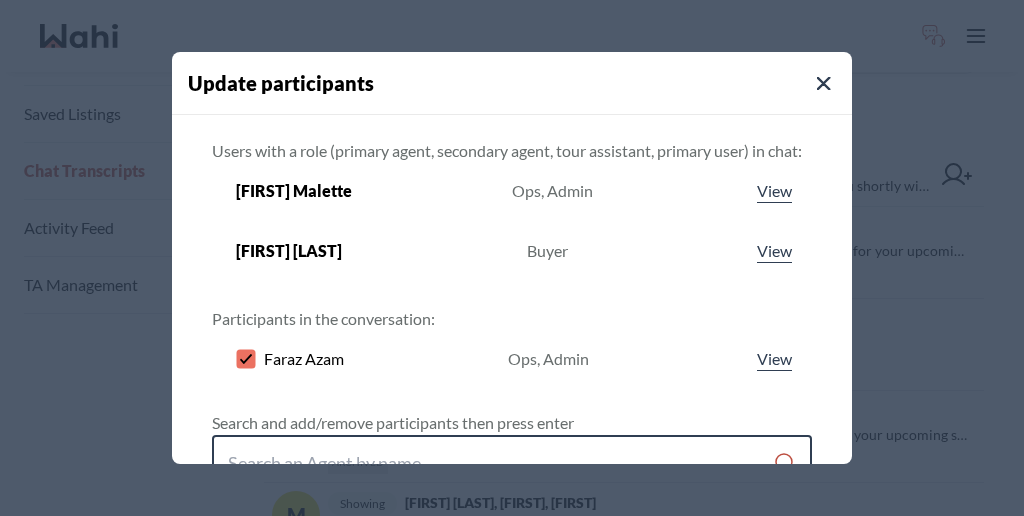 click at bounding box center (500, 463) 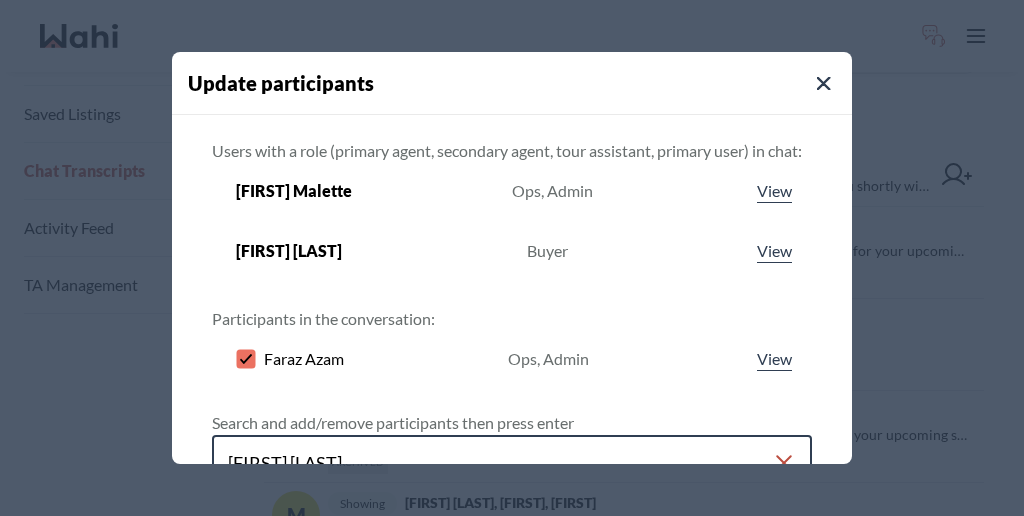 click on "barb funt" at bounding box center (500, 463) 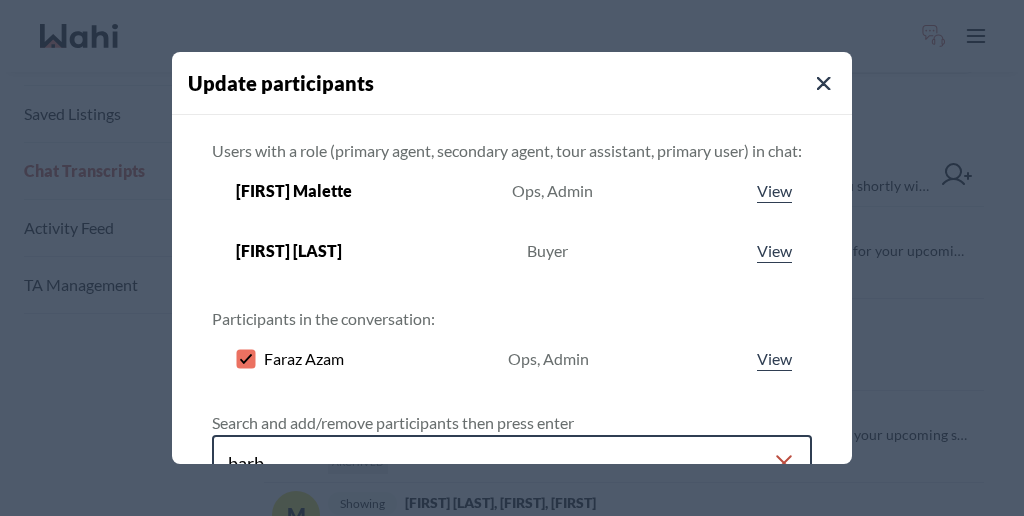 type on "barb" 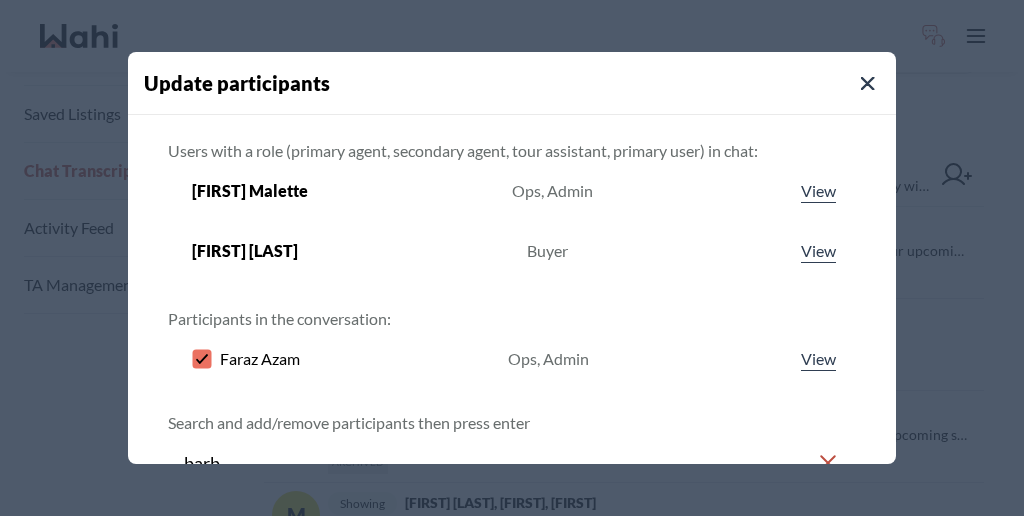 click 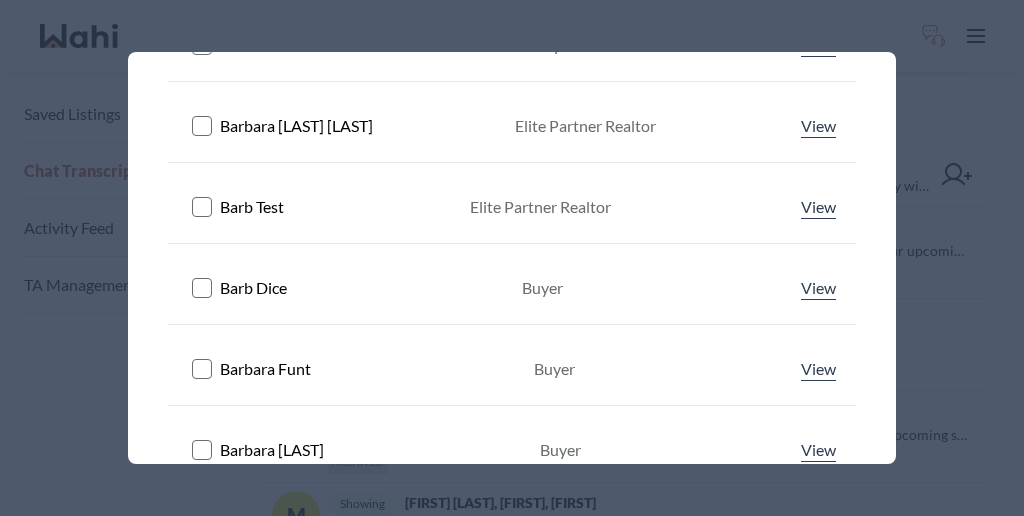 scroll, scrollTop: 732, scrollLeft: 0, axis: vertical 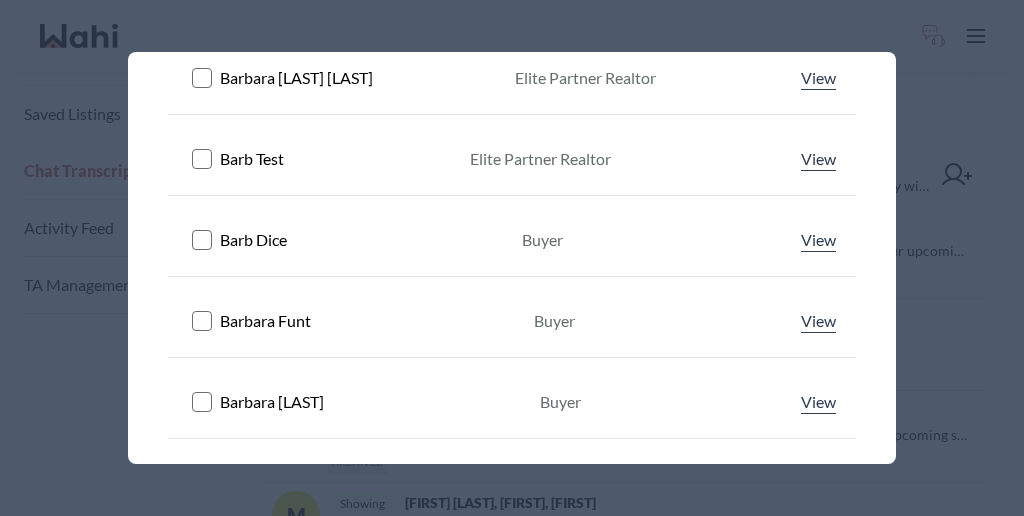 click on "Save changes" at bounding box center (773, 749) 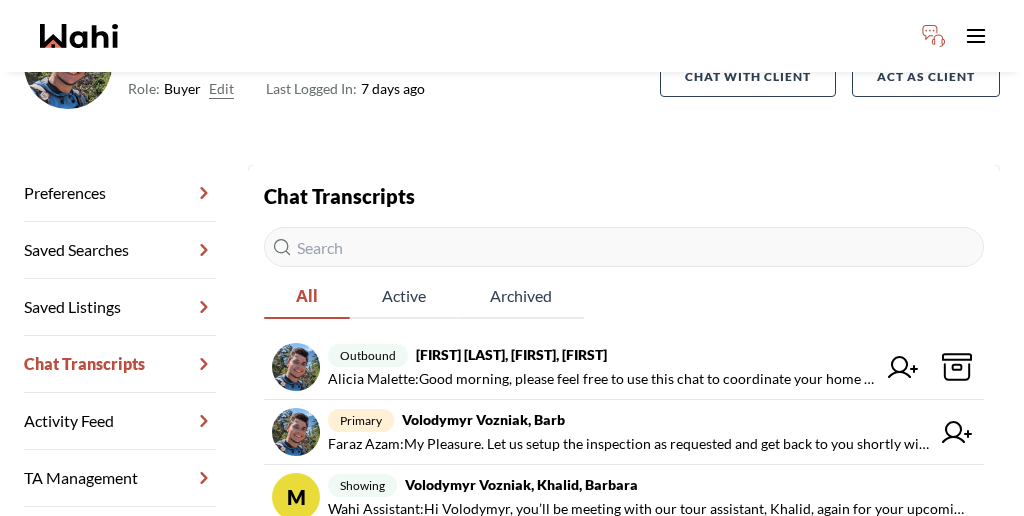 scroll, scrollTop: 178, scrollLeft: 0, axis: vertical 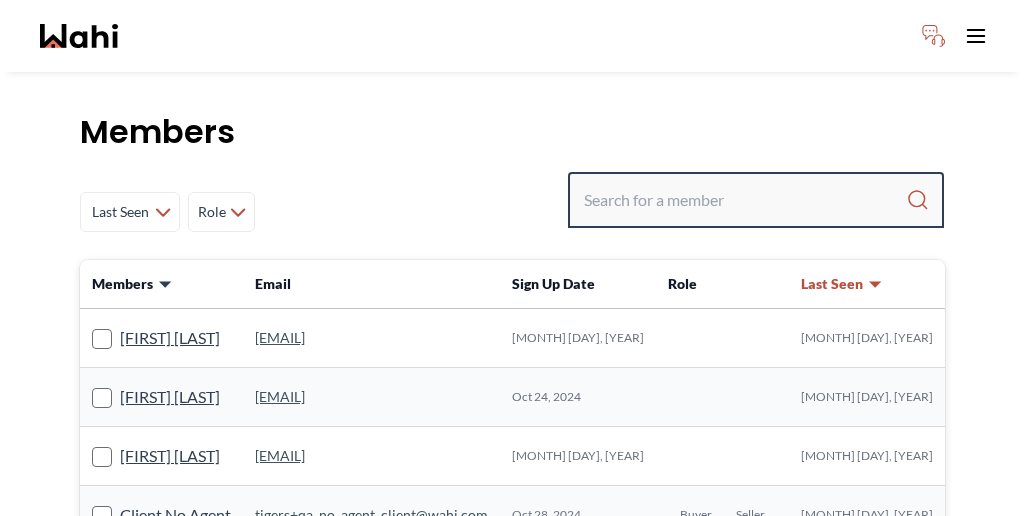 click at bounding box center (745, 200) 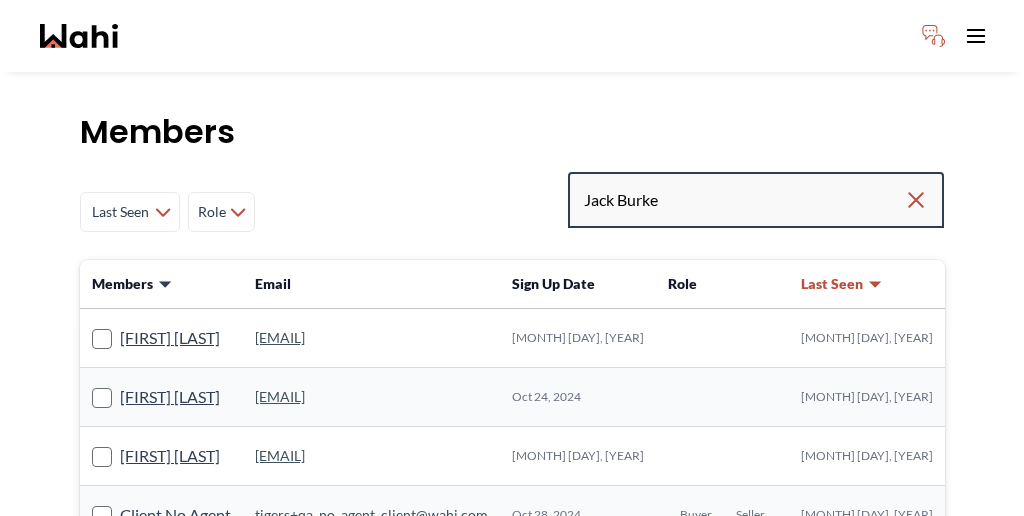 type on "Jack Burke" 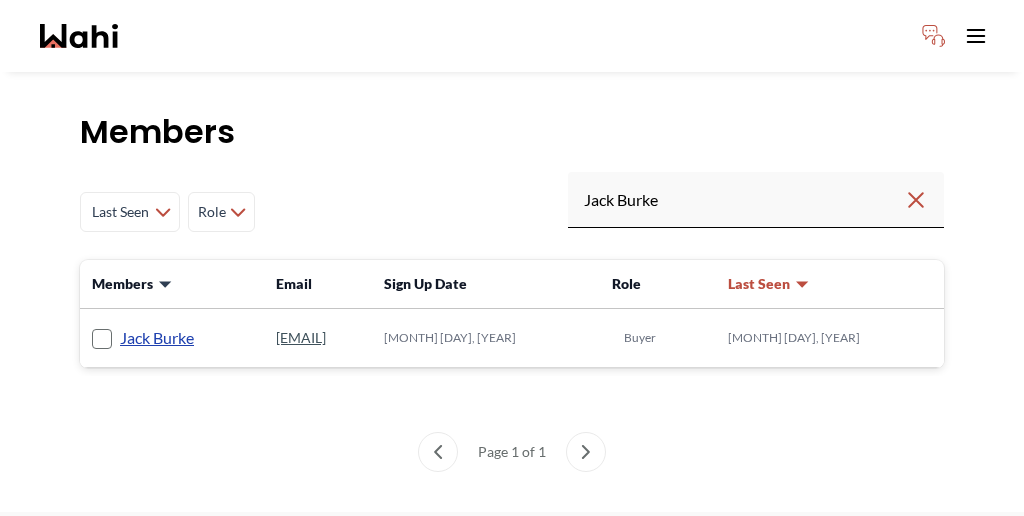 click on "Jack Burke" at bounding box center [157, 338] 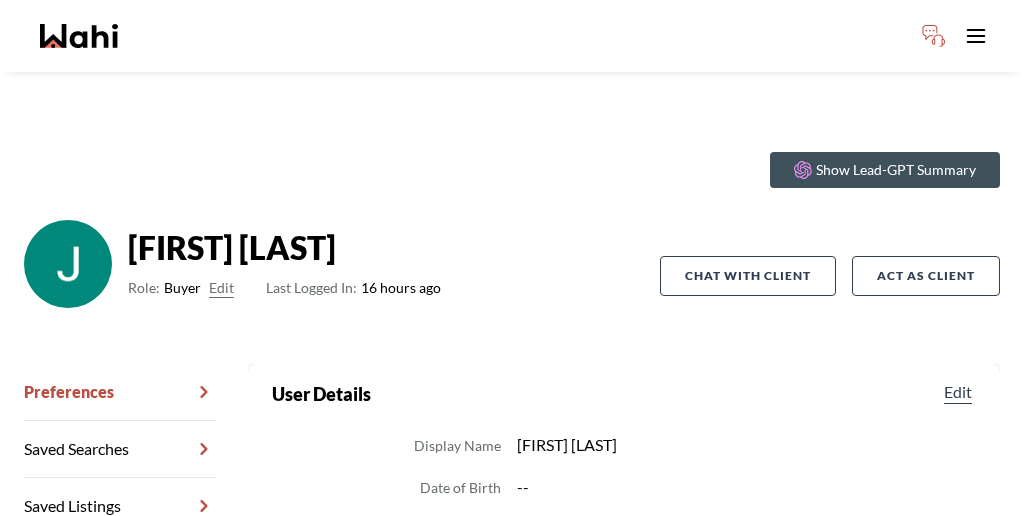 click on "Chat Transcripts" at bounding box center [120, 563] 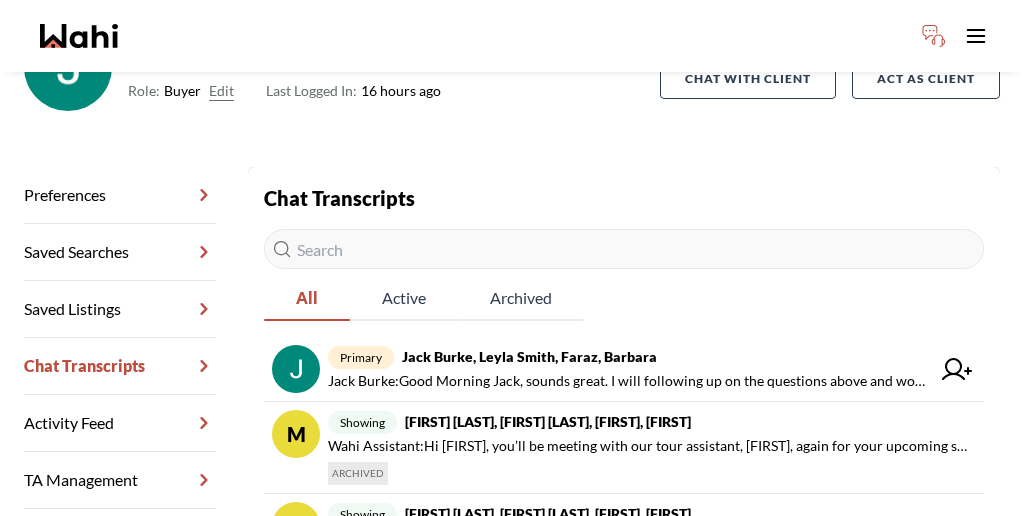 scroll, scrollTop: 200, scrollLeft: 0, axis: vertical 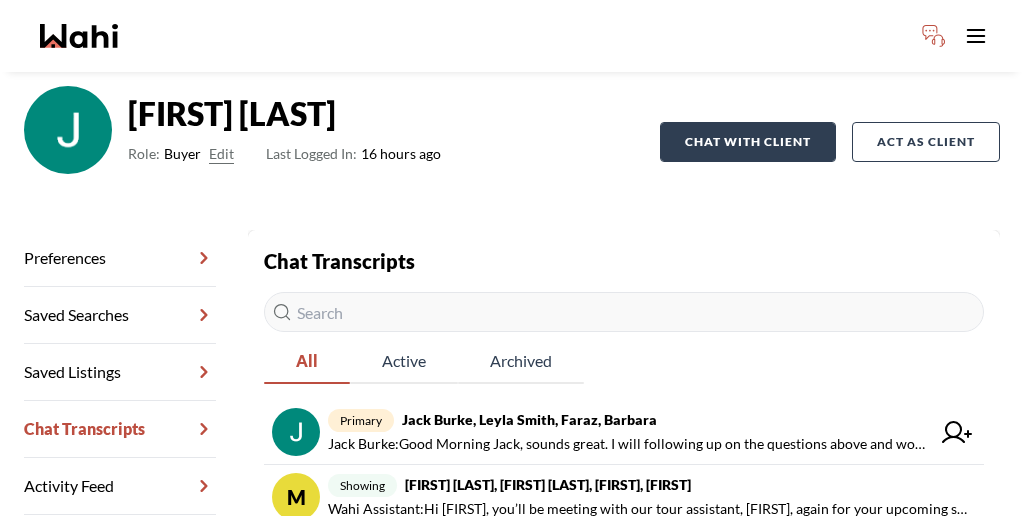 click on "Chat with client" at bounding box center (748, 142) 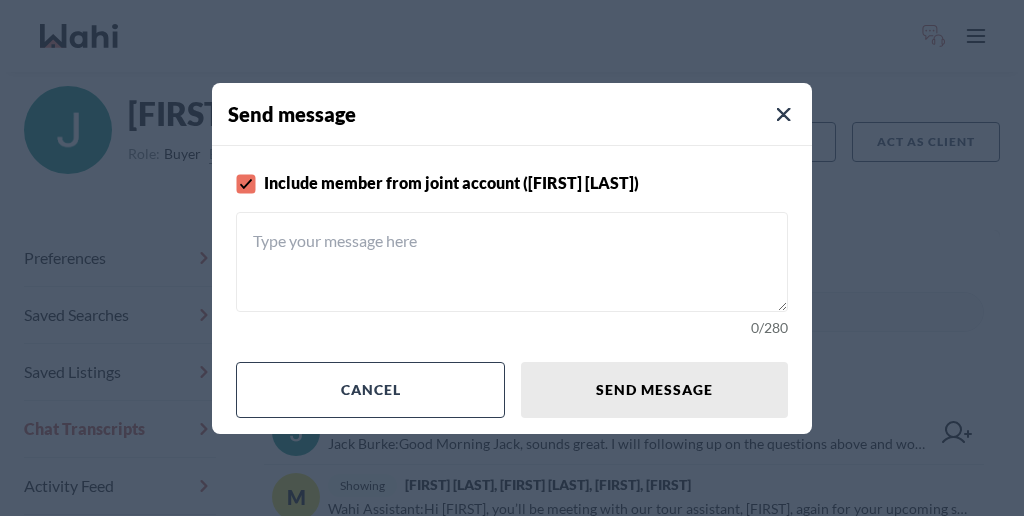 click at bounding box center [512, 262] 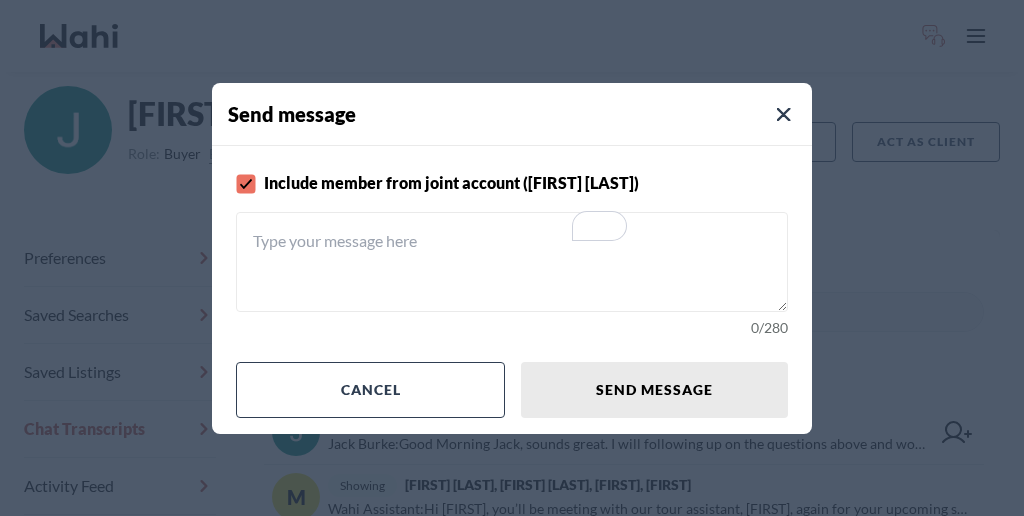 paste on "Good morning, please feel free to use this chat to coordinate your Buyers Visit." 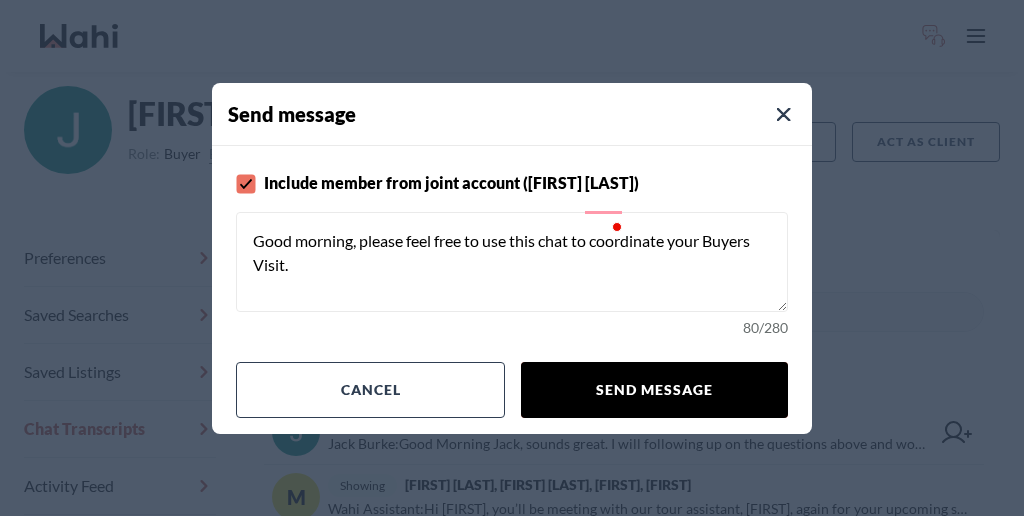 type on "Good morning, please feel free to use this chat to coordinate your Buyers Visit." 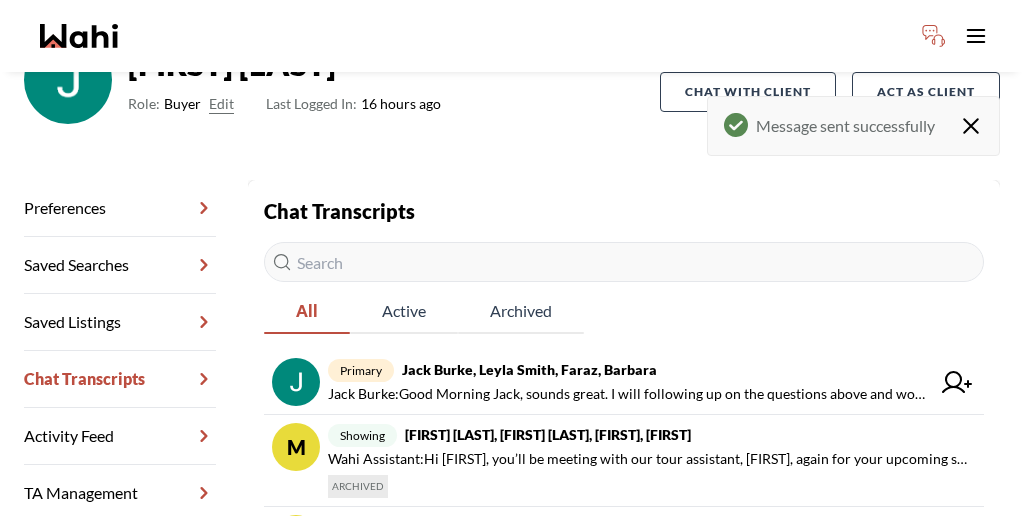 scroll, scrollTop: 253, scrollLeft: 0, axis: vertical 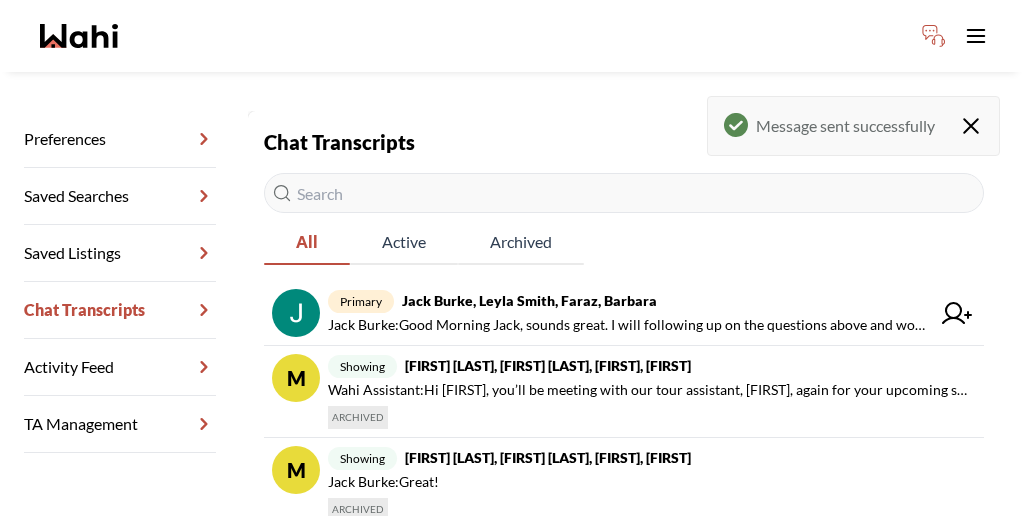 click 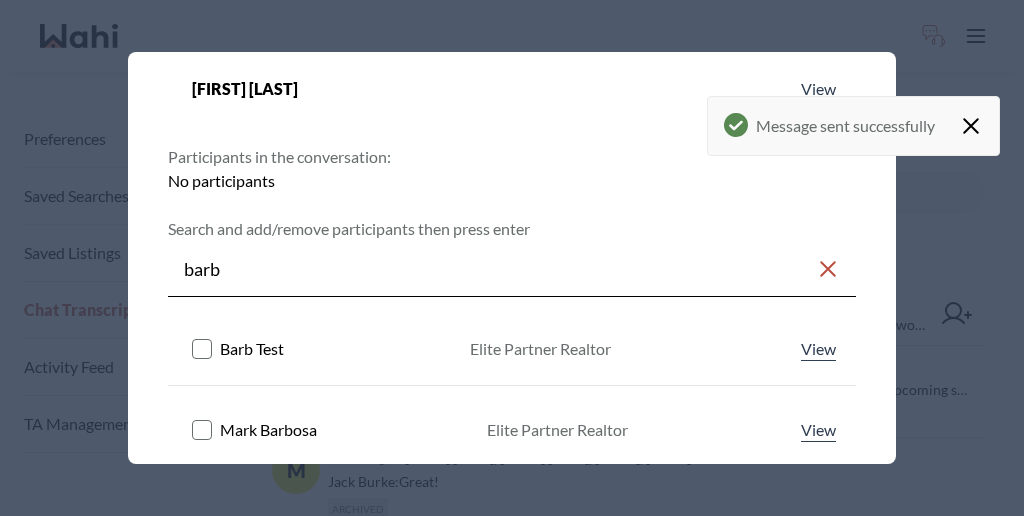 scroll, scrollTop: 223, scrollLeft: 0, axis: vertical 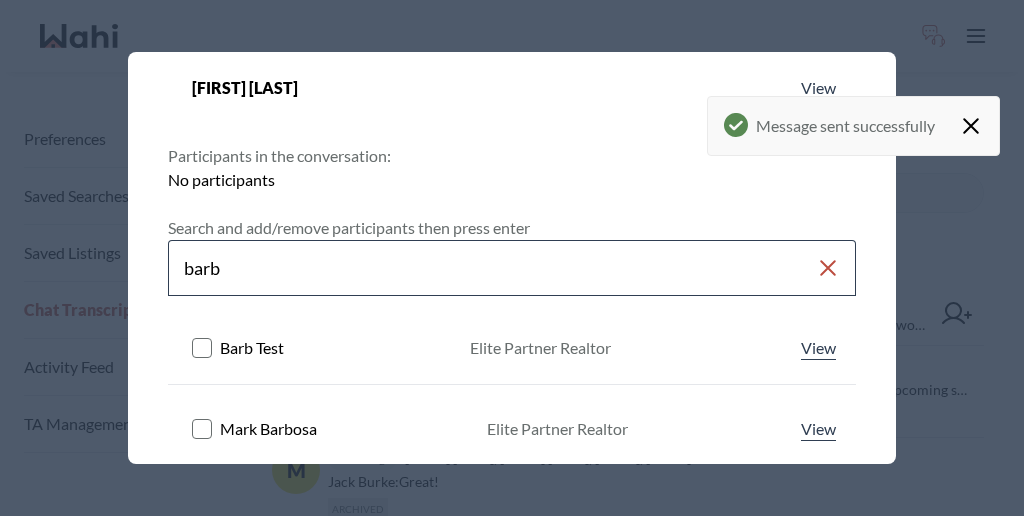 click on "barb" at bounding box center (500, 268) 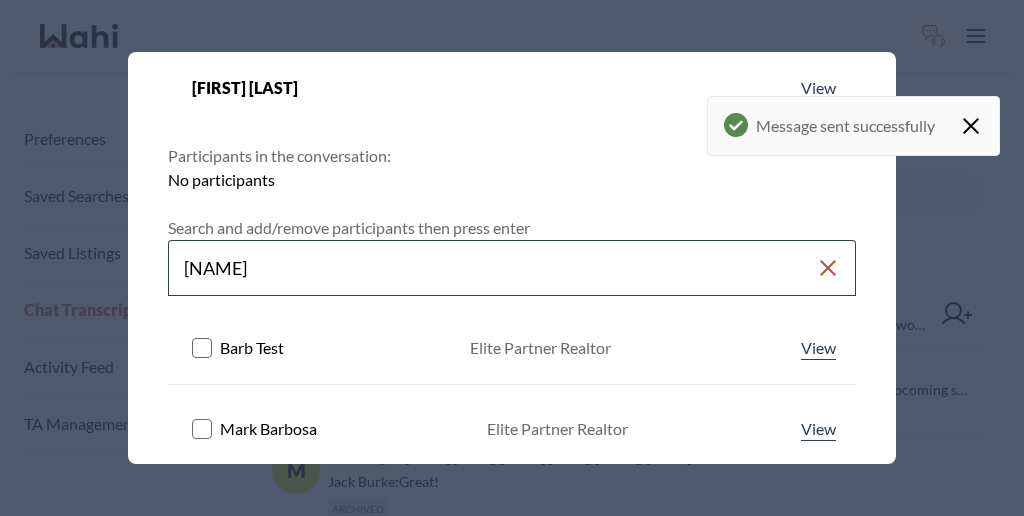 scroll, scrollTop: 222, scrollLeft: 0, axis: vertical 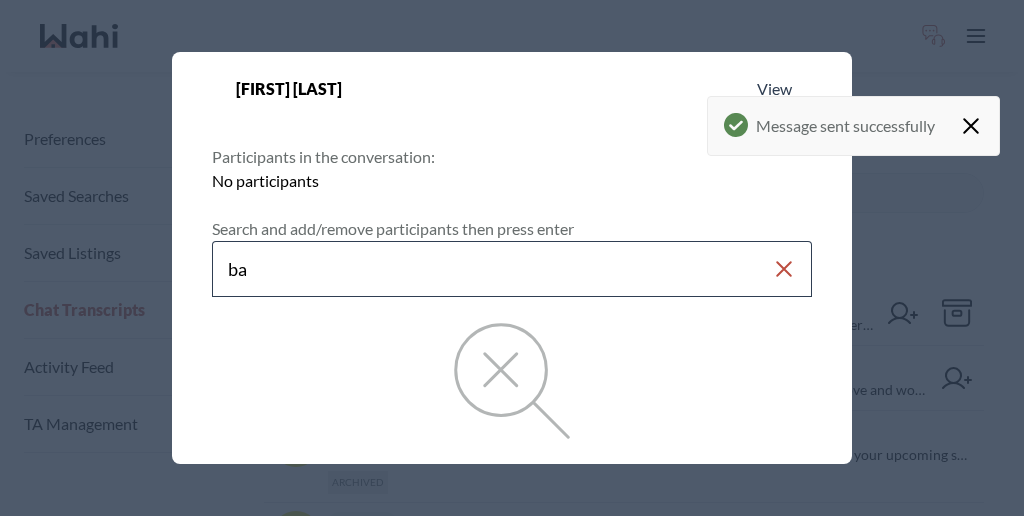 type on "b" 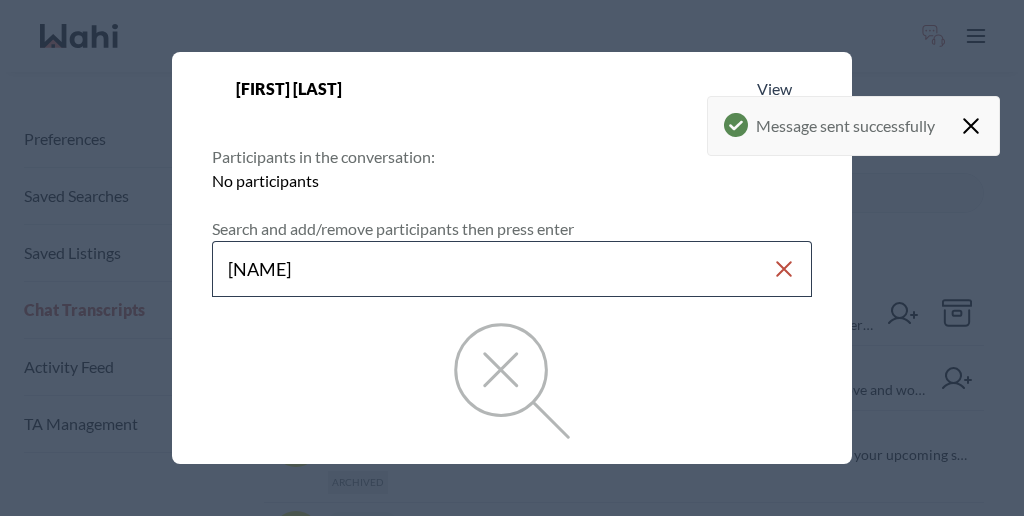 type on "[NAME]" 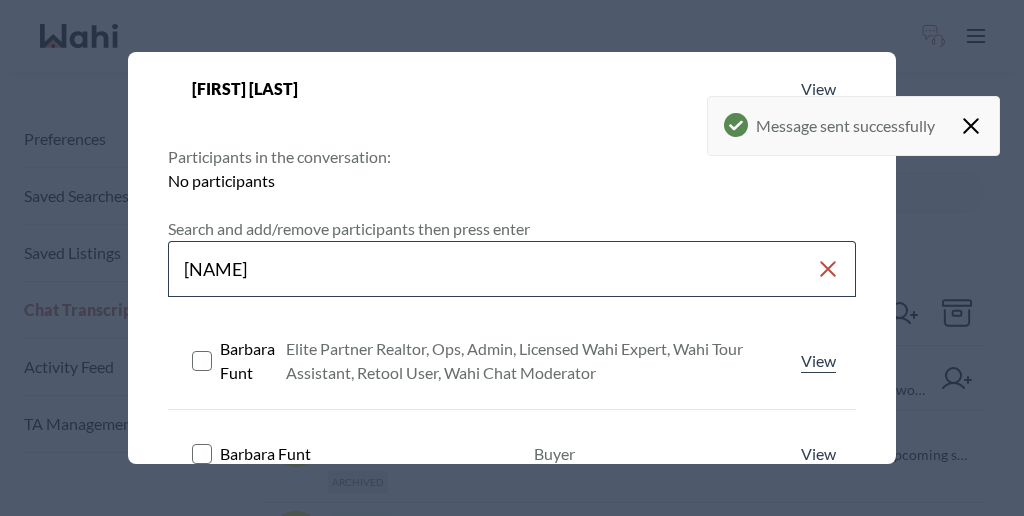 scroll, scrollTop: 223, scrollLeft: 0, axis: vertical 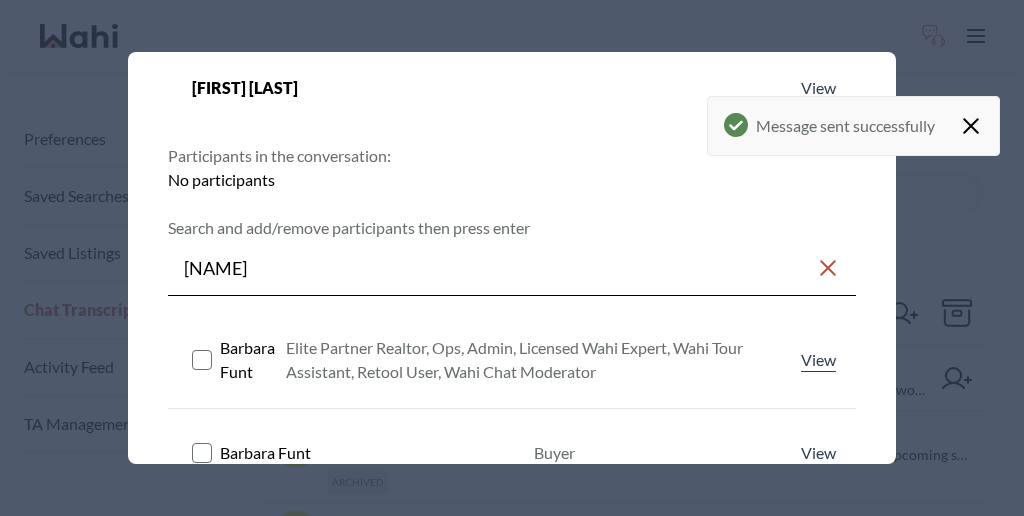 click 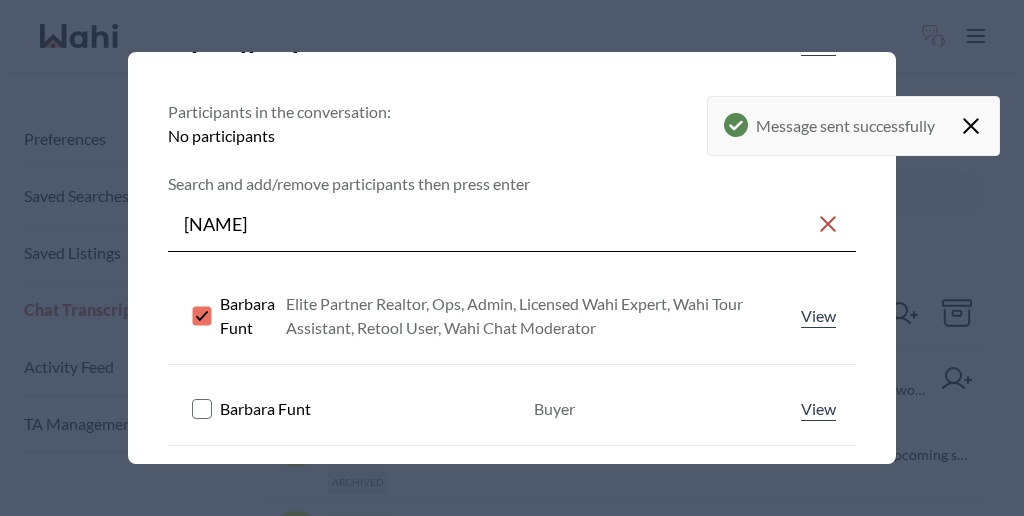 scroll, scrollTop: 310, scrollLeft: 0, axis: vertical 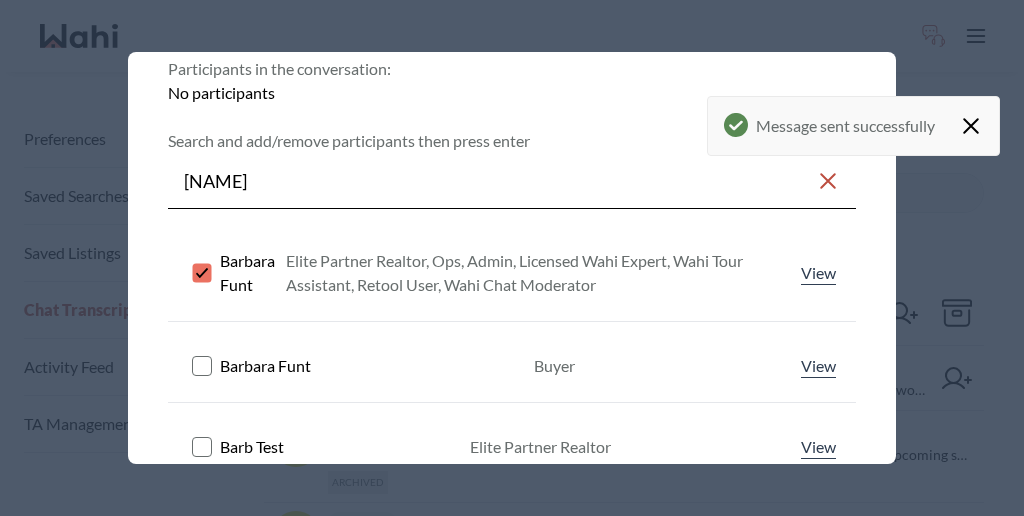 click on "Save changes" at bounding box center (773, 632) 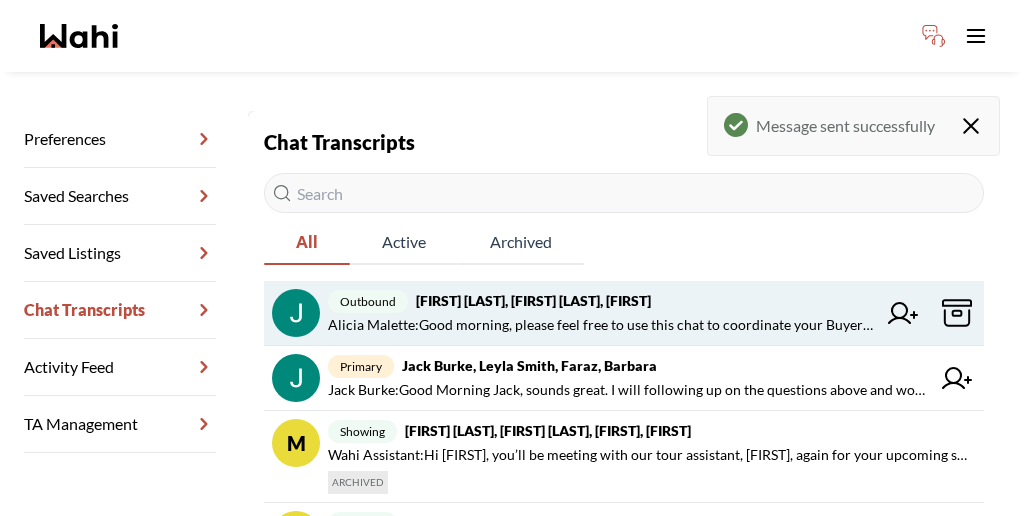 click 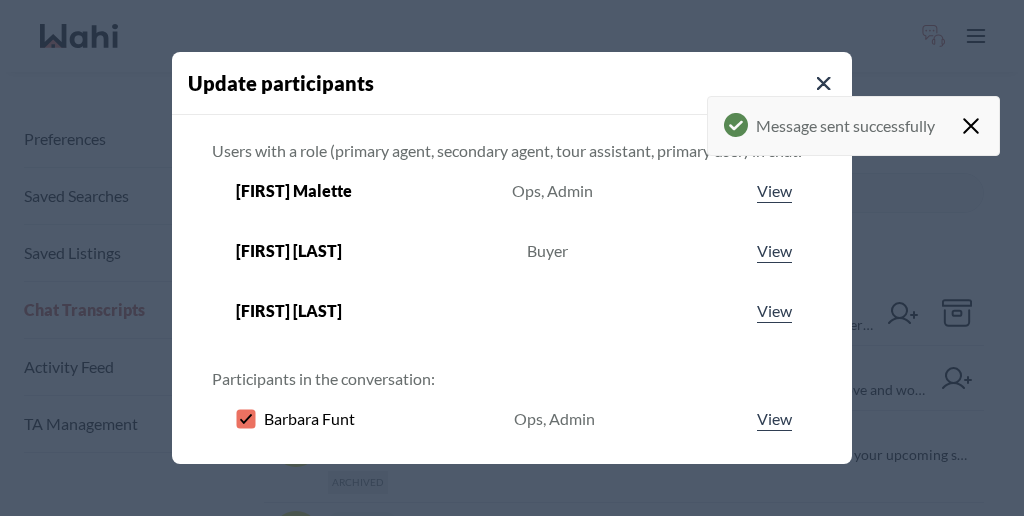 click at bounding box center [500, 523] 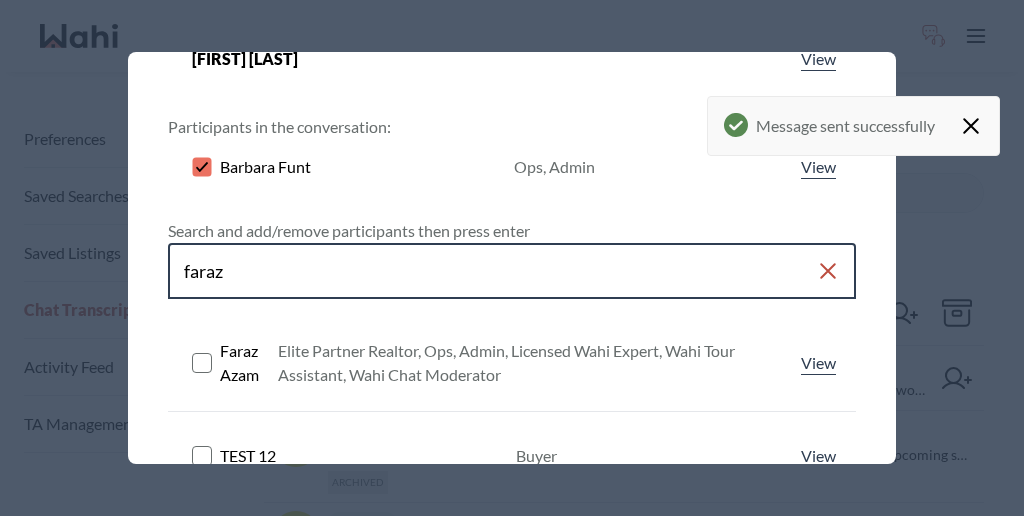 scroll, scrollTop: 273, scrollLeft: 0, axis: vertical 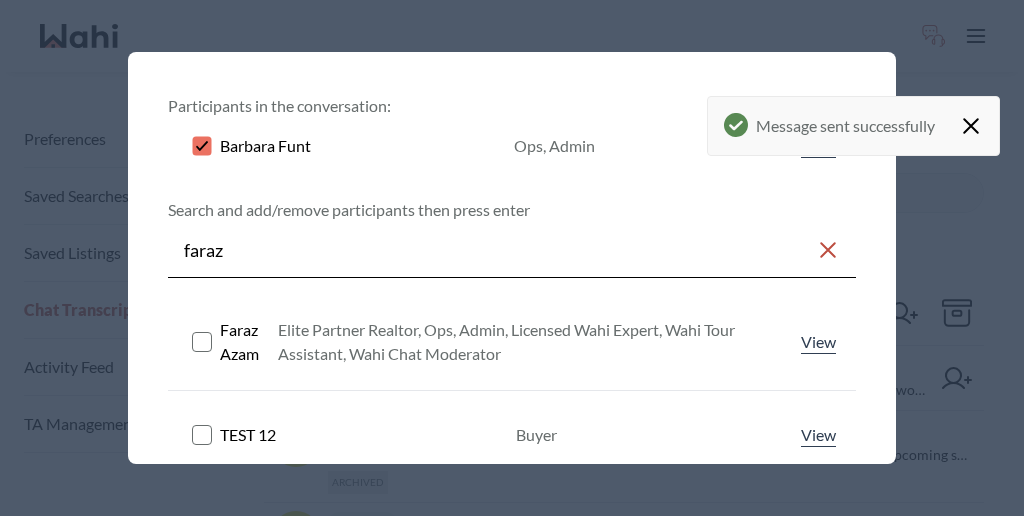 click 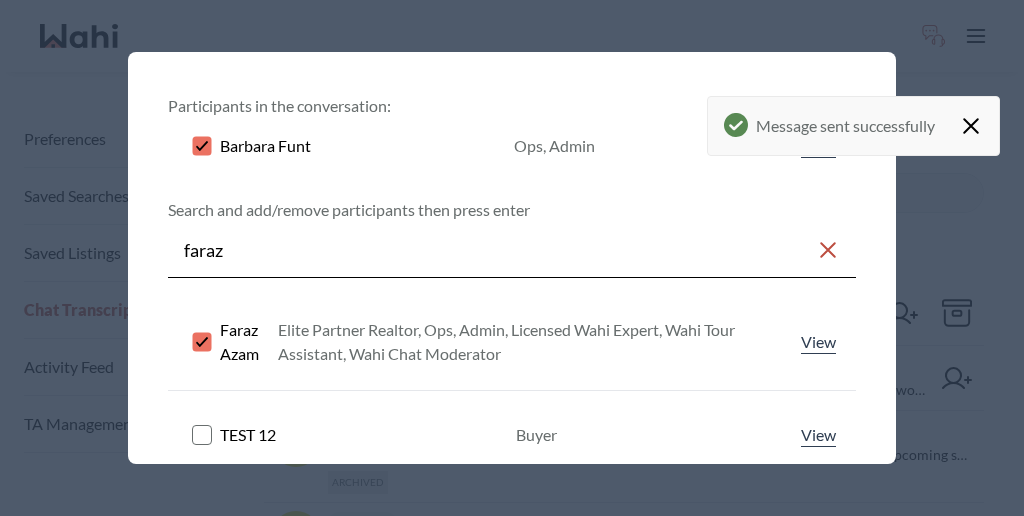 click on "Save changes" at bounding box center (773, 620) 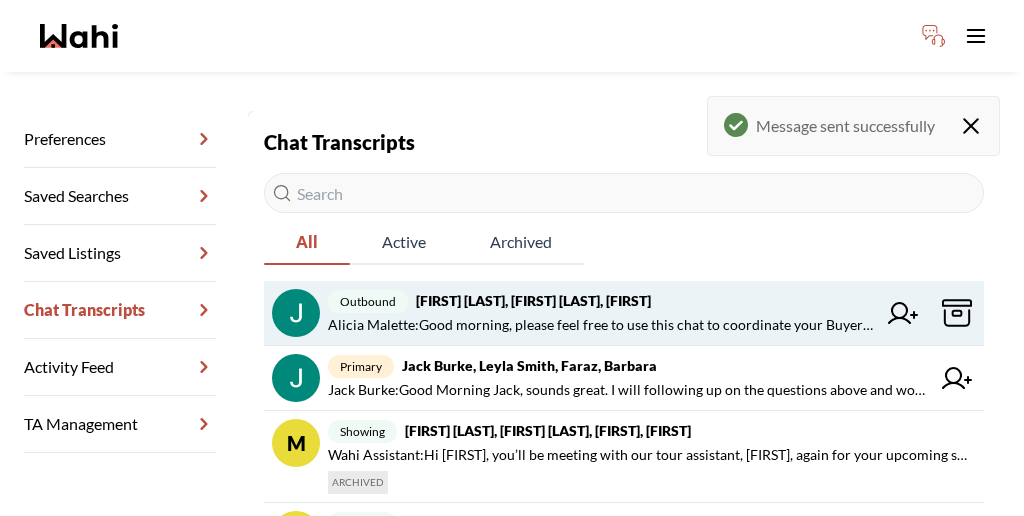 click 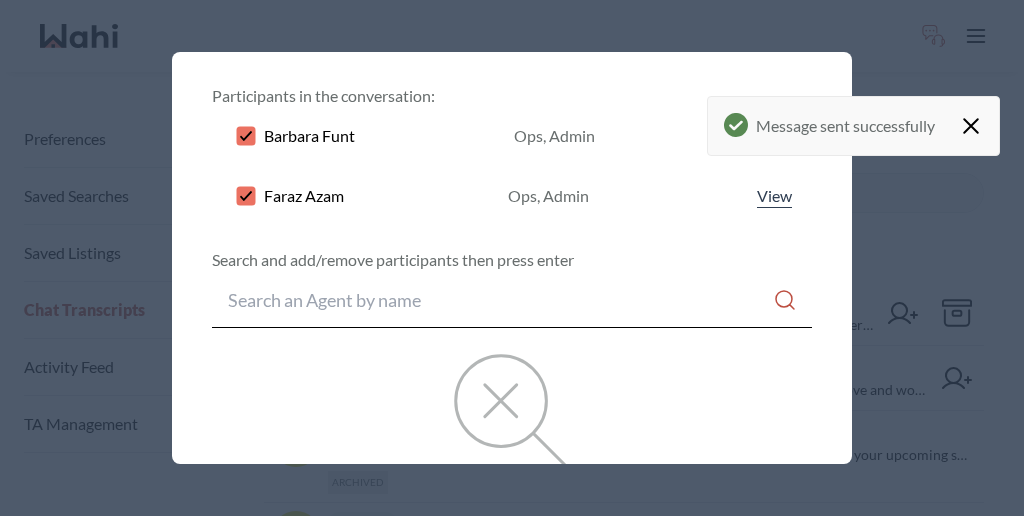 scroll, scrollTop: 295, scrollLeft: 0, axis: vertical 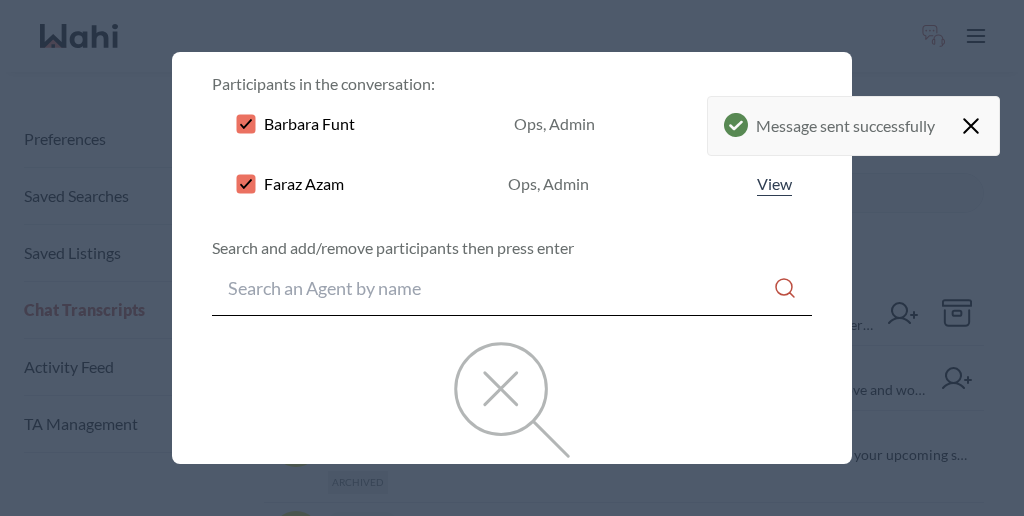 click on "Sorry, we couldn't find any results matching your search.
Check the spelling or try a different search." at bounding box center [512, 450] 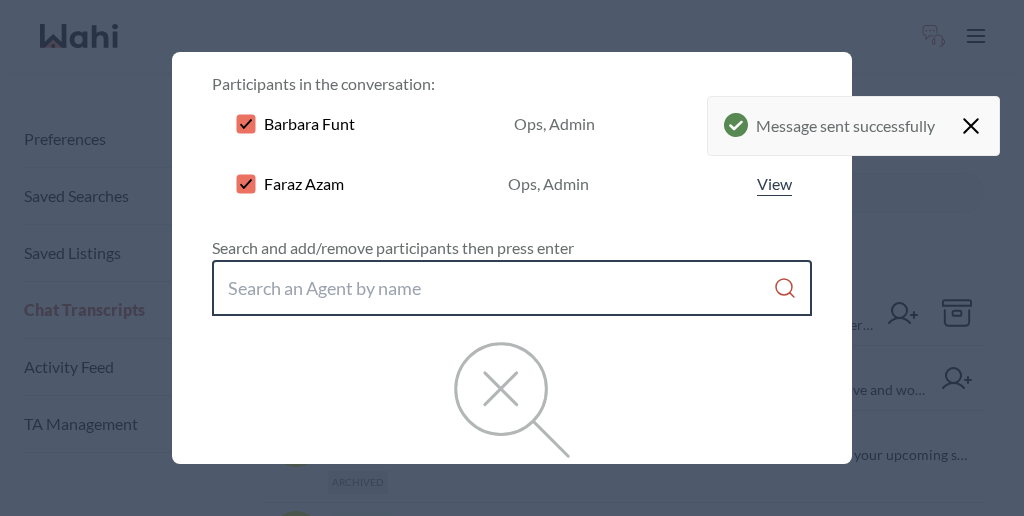 click at bounding box center [500, 288] 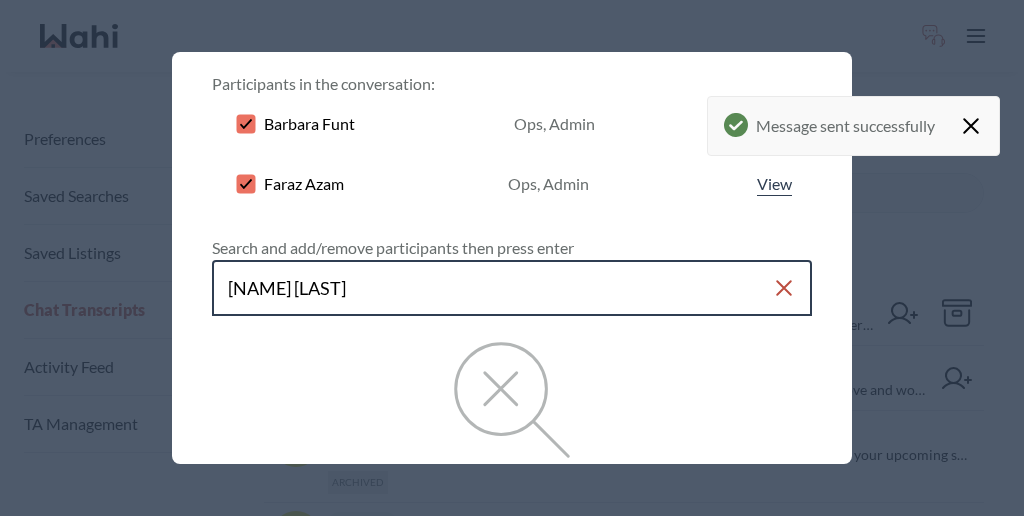 type on "[NAME] [LAST]" 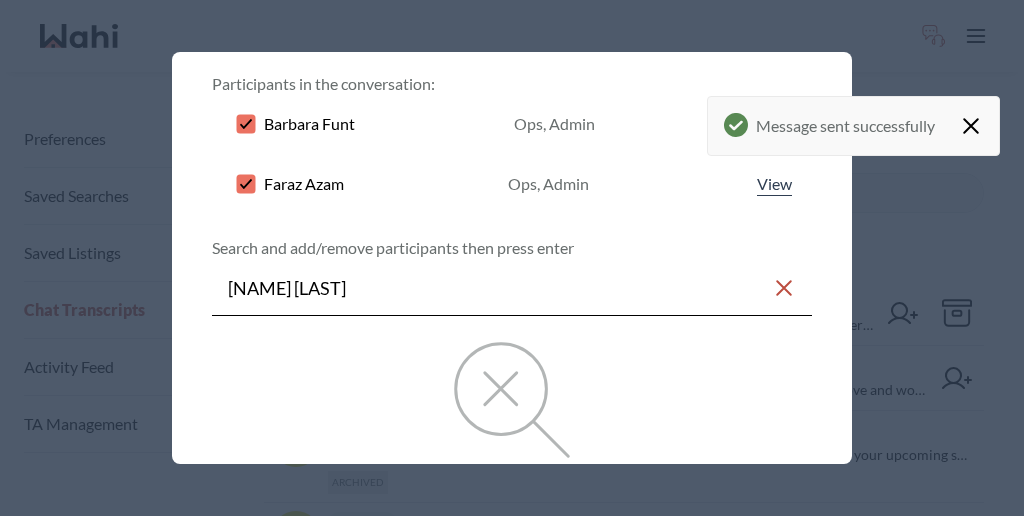 click on "Save changes" at bounding box center (729, 628) 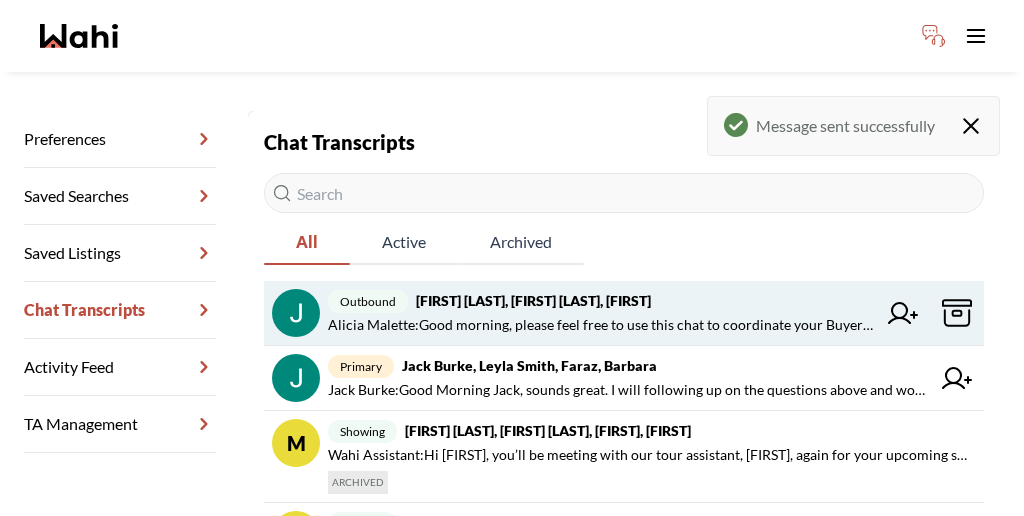 click 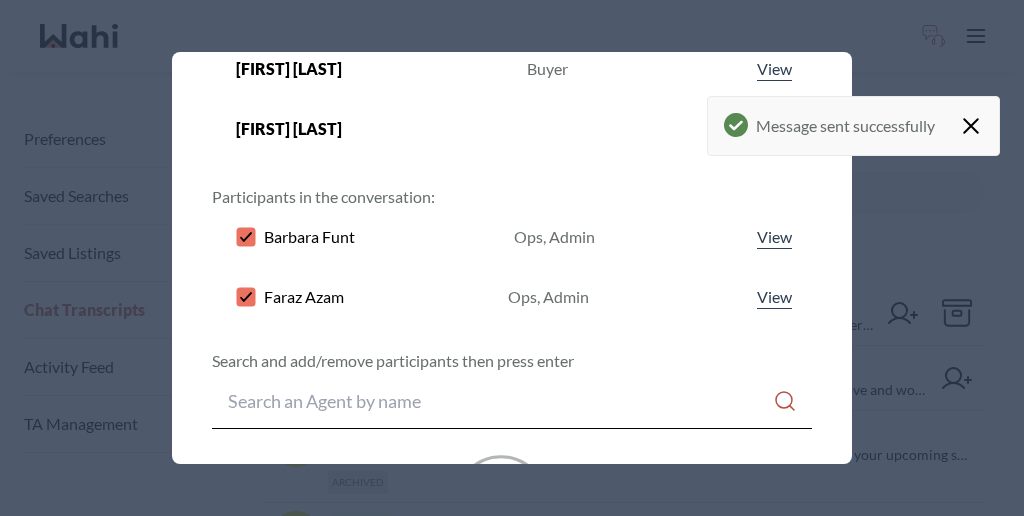 scroll, scrollTop: 188, scrollLeft: 0, axis: vertical 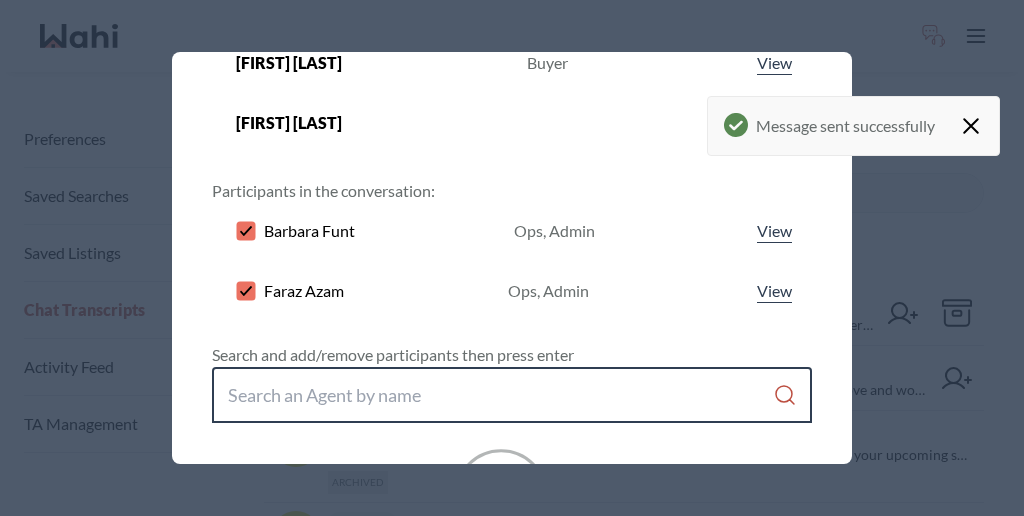 click at bounding box center [500, 395] 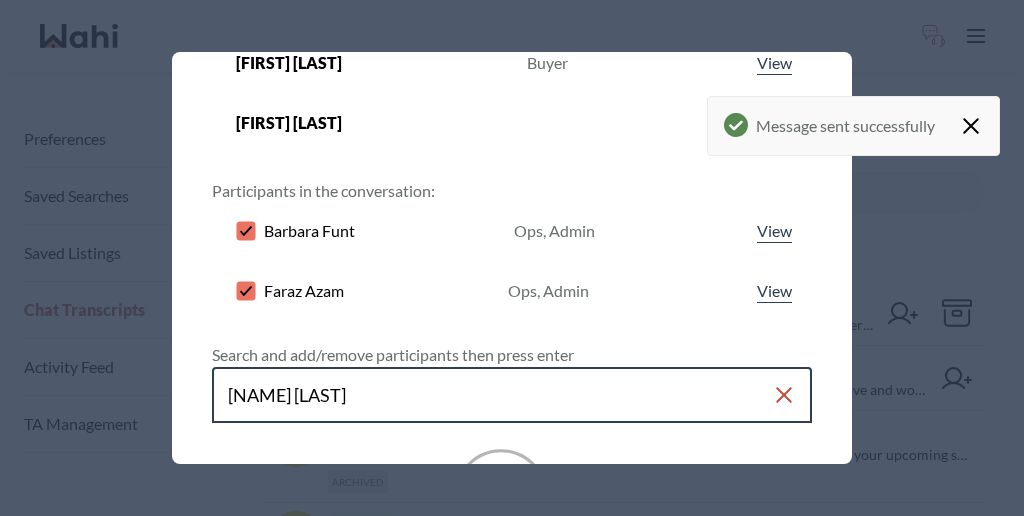 type on "[NAME] [LAST]" 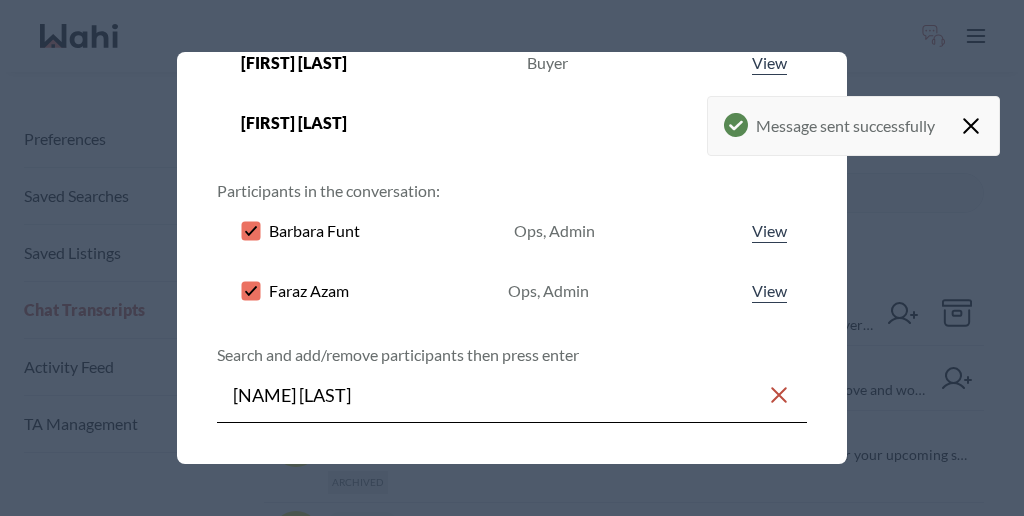 click 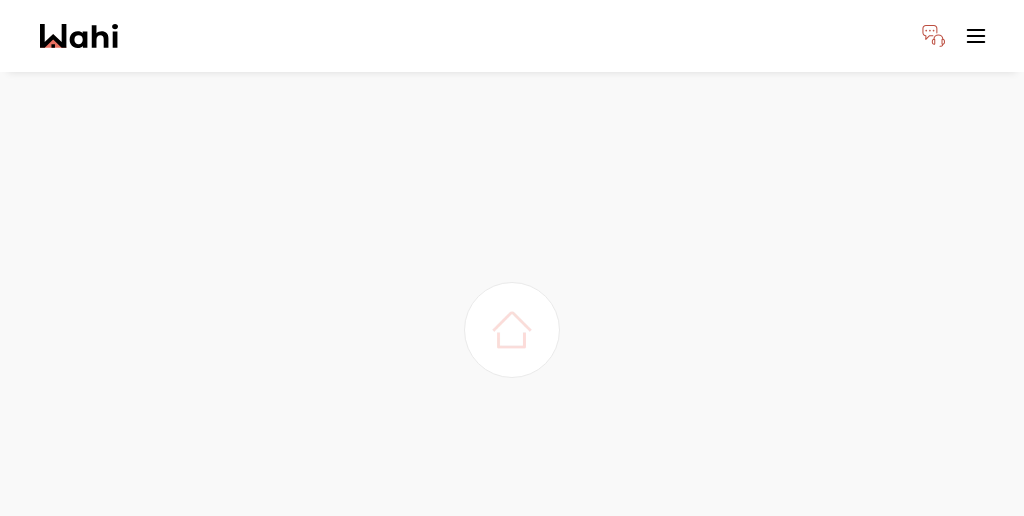 scroll, scrollTop: 0, scrollLeft: 0, axis: both 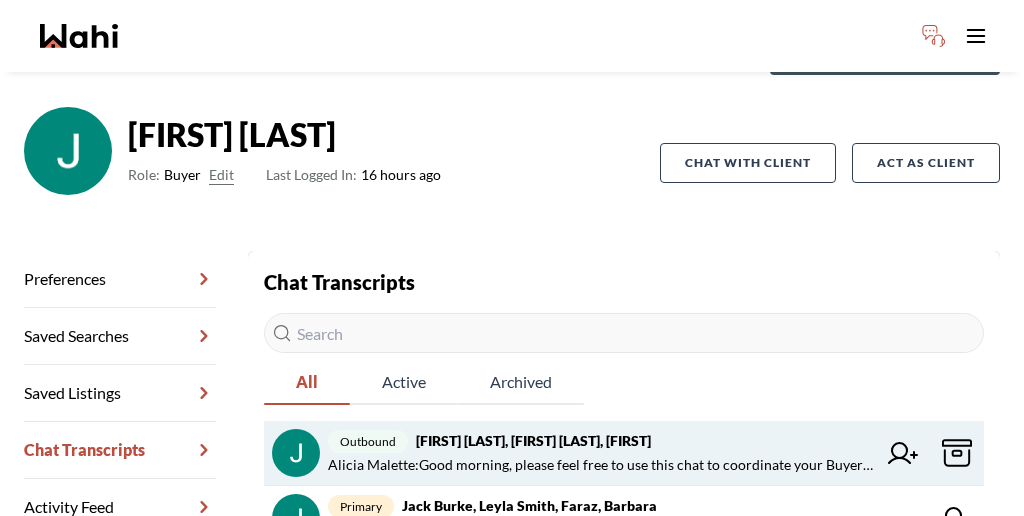 click on "Alicia Malette :  Good morning, please feel free to use this chat to coordinate your Buyers Visit." at bounding box center [602, 465] 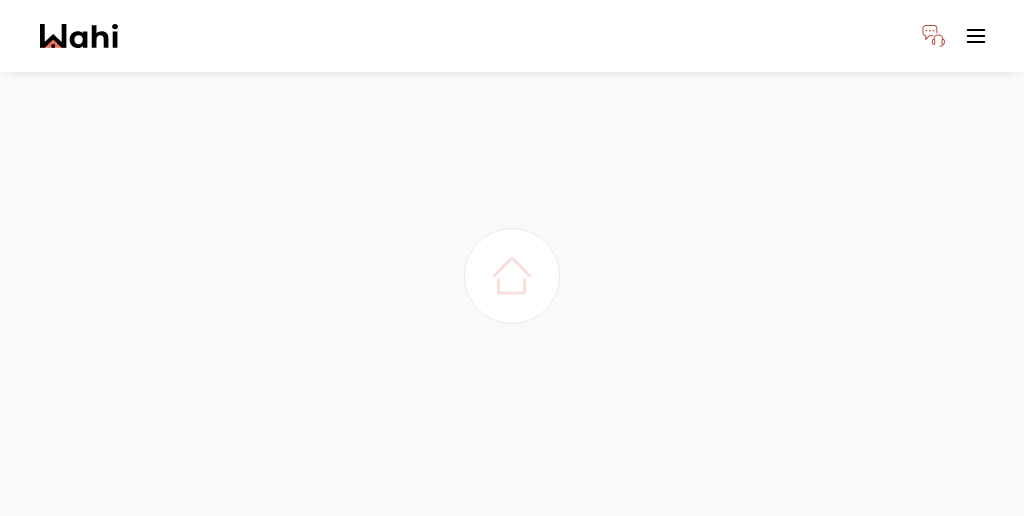 scroll, scrollTop: 0, scrollLeft: 0, axis: both 